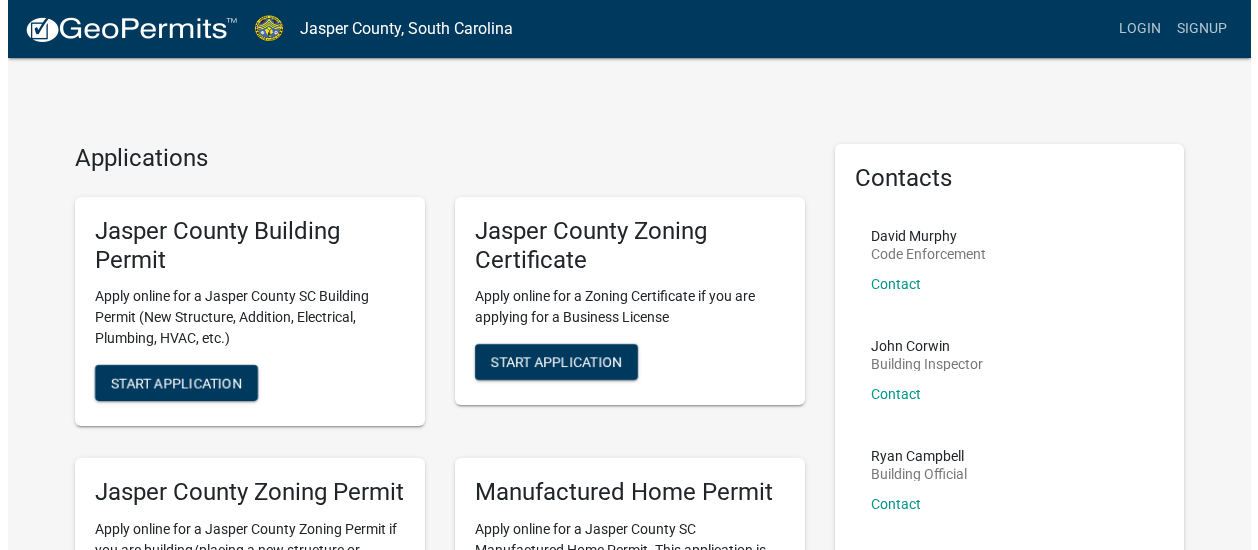 scroll, scrollTop: 0, scrollLeft: 0, axis: both 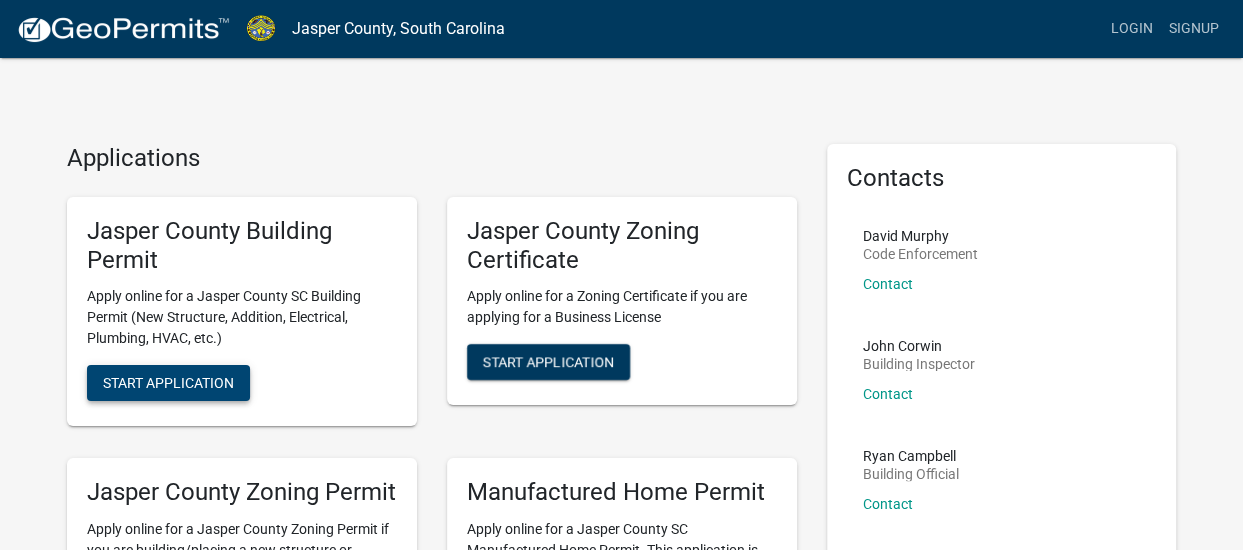 click on "Start Application" 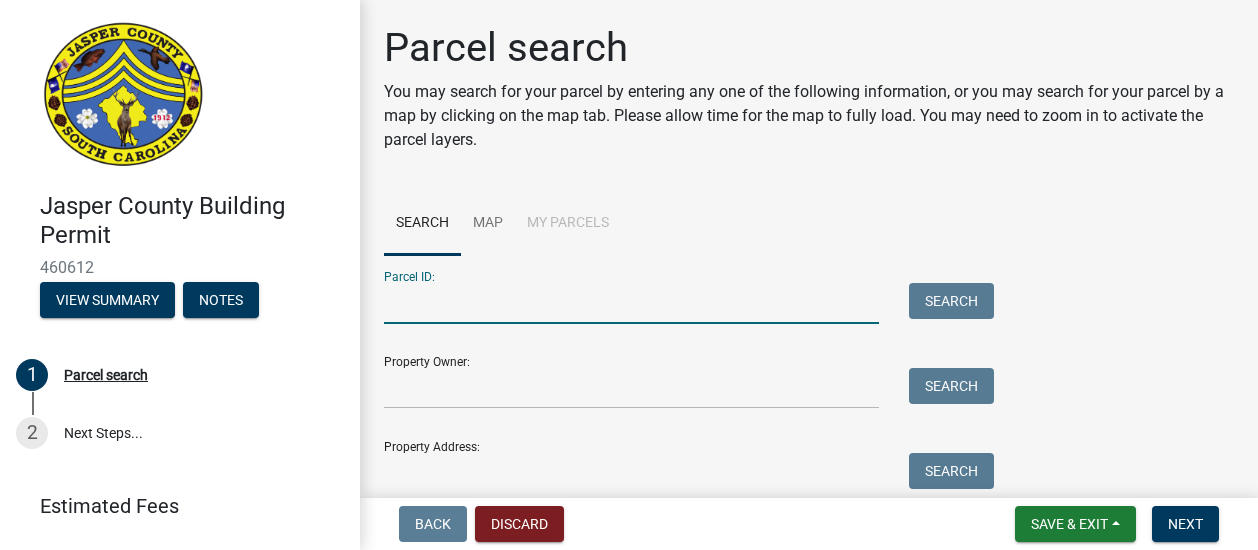 click on "Parcel ID:" at bounding box center [631, 303] 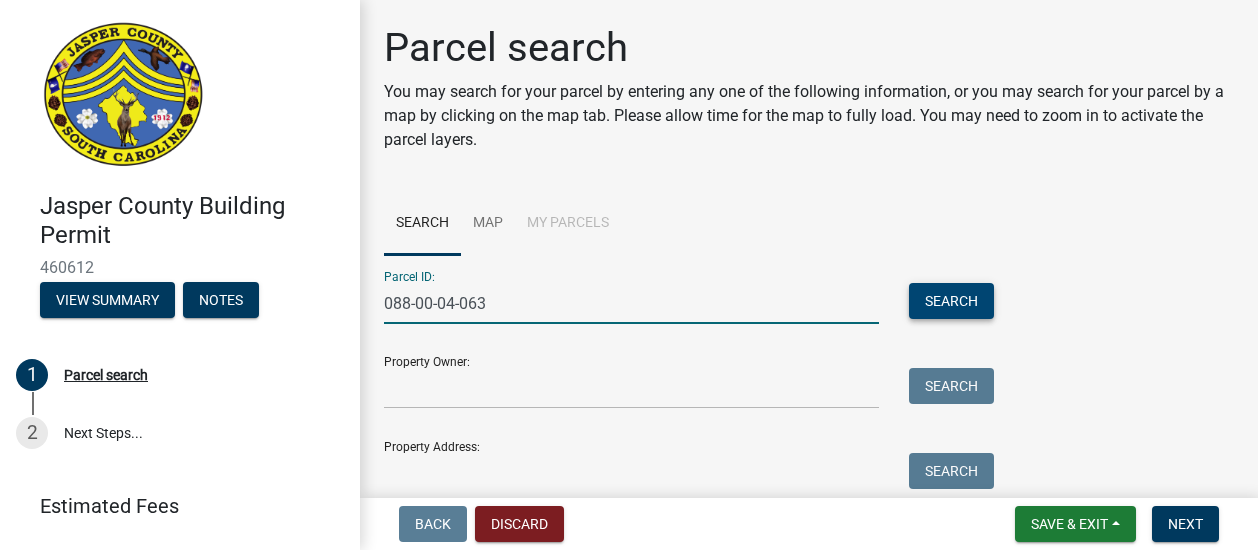 type on "088-00-04-063" 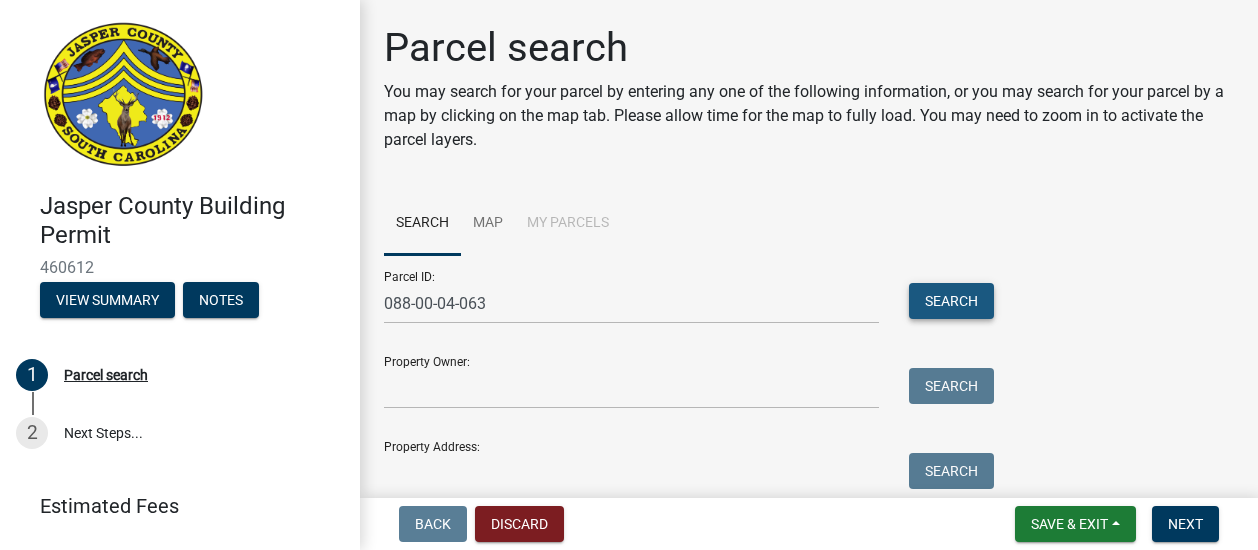 click on "Search" at bounding box center [951, 301] 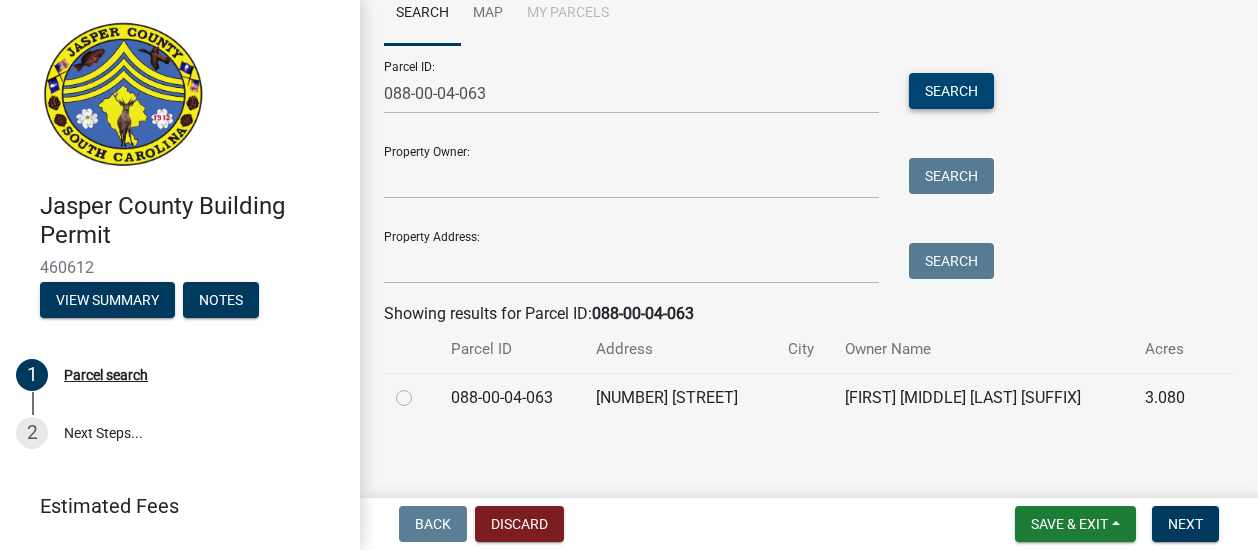 scroll, scrollTop: 220, scrollLeft: 0, axis: vertical 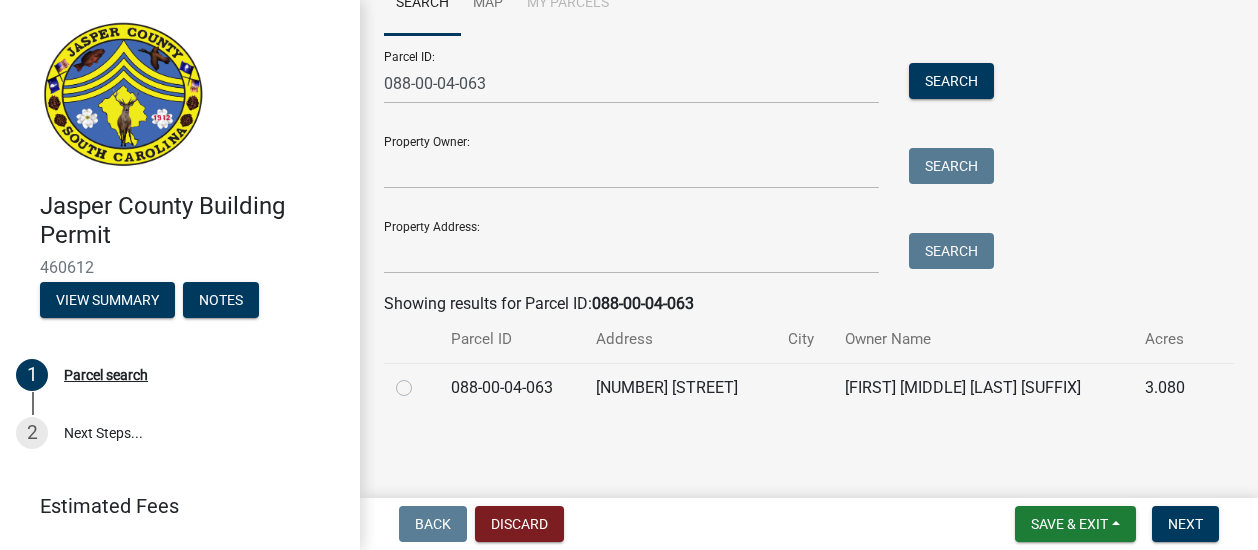 click 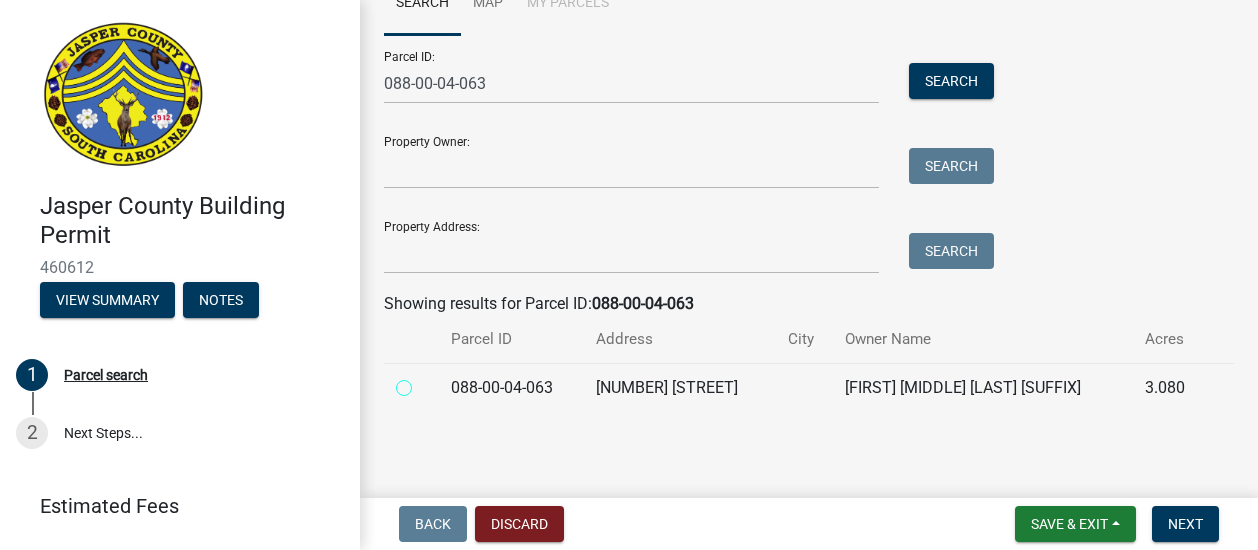 click at bounding box center (426, 382) 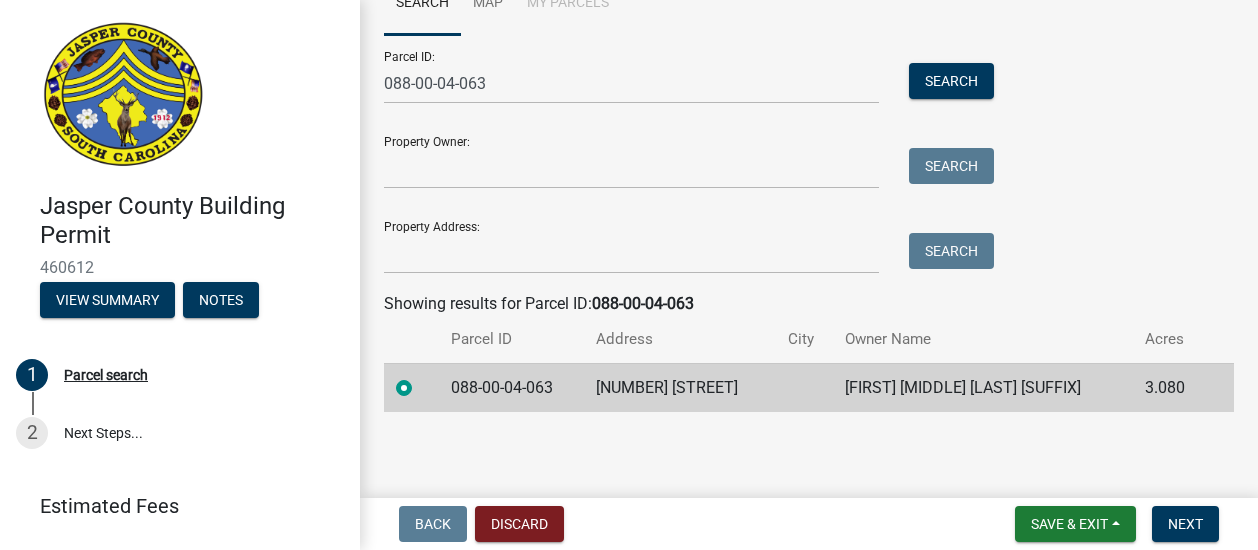 click on "Back  Discard   Save & Exit  Save  Save & Exit   Next" at bounding box center (809, 524) 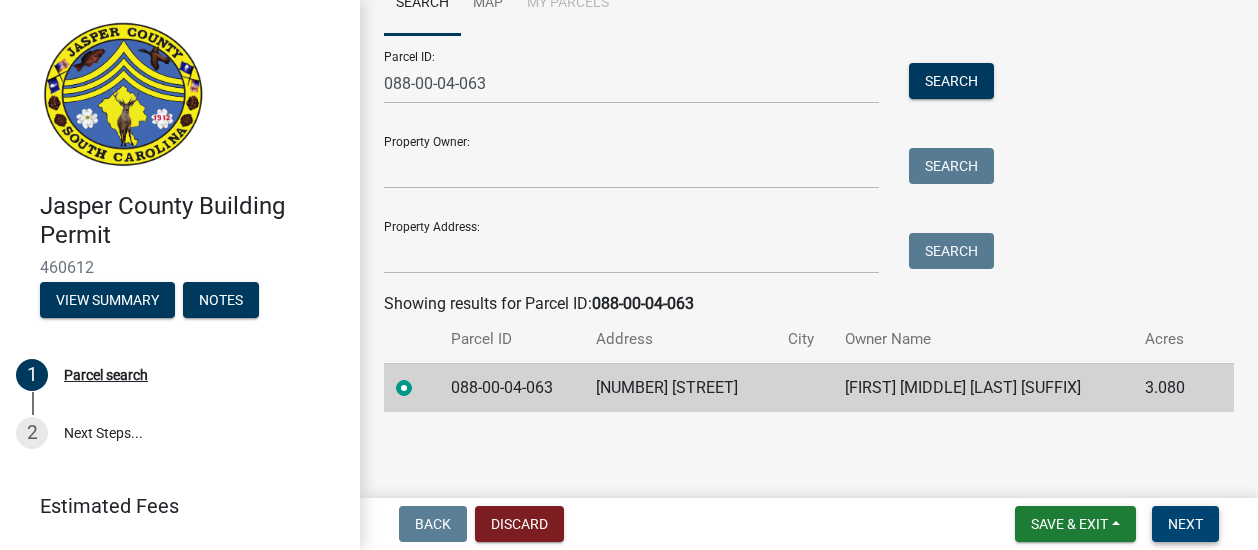 click on "Next" at bounding box center (1185, 524) 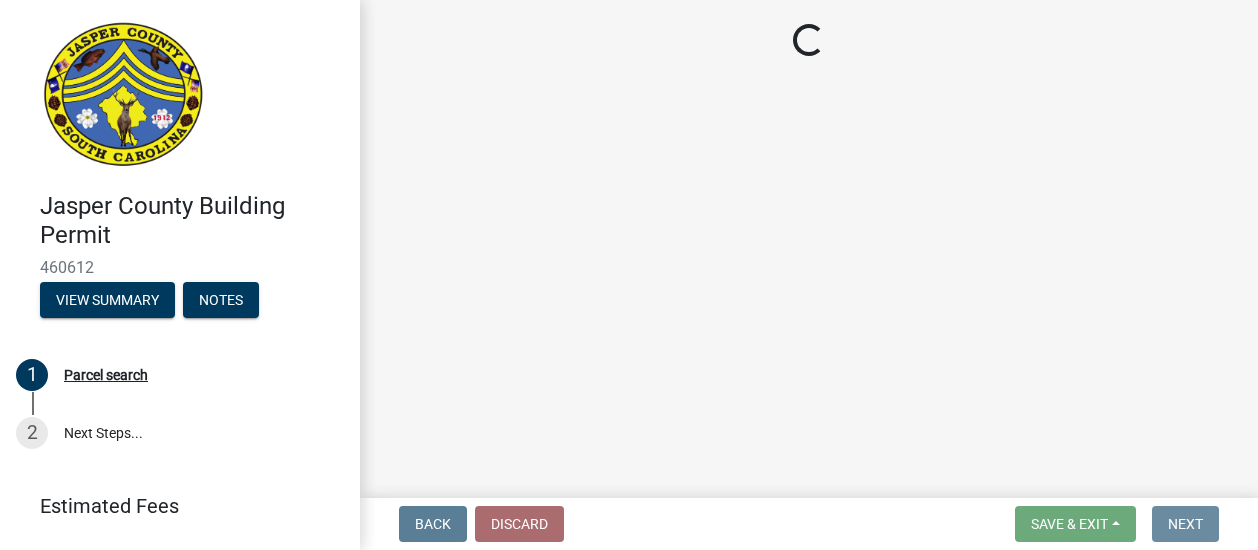 scroll, scrollTop: 0, scrollLeft: 0, axis: both 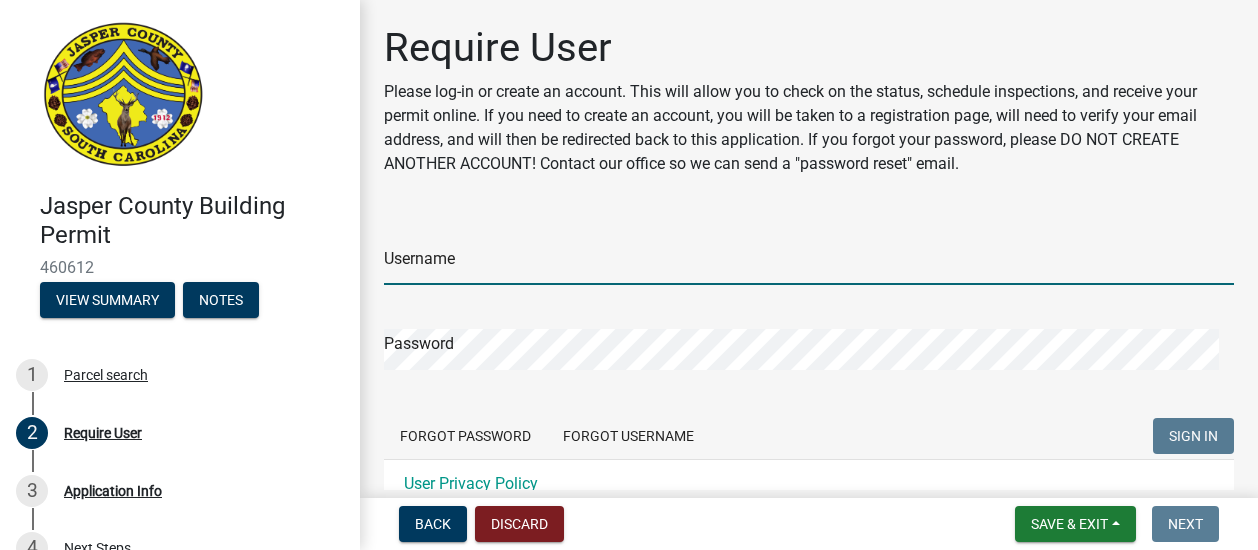 type on "Darrell johnson" 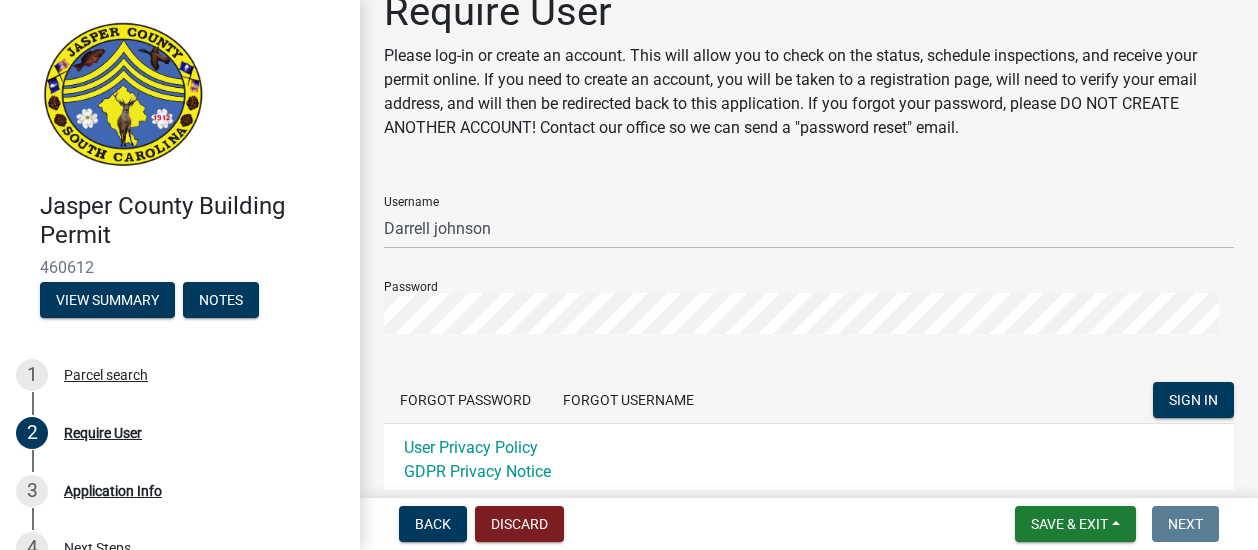 scroll, scrollTop: 19, scrollLeft: 0, axis: vertical 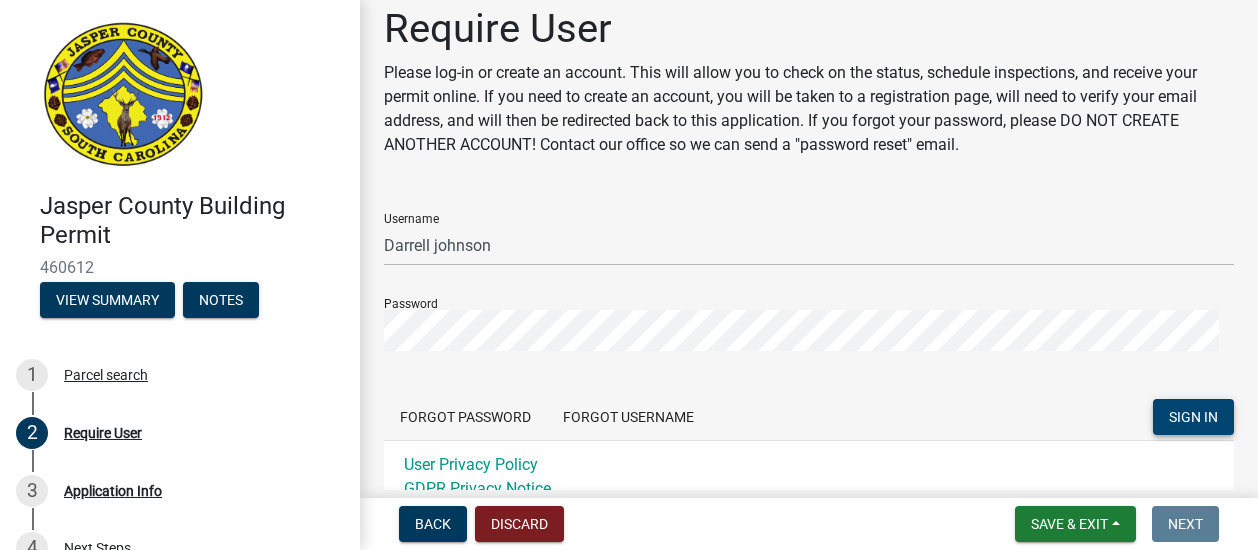 click on "SIGN IN" 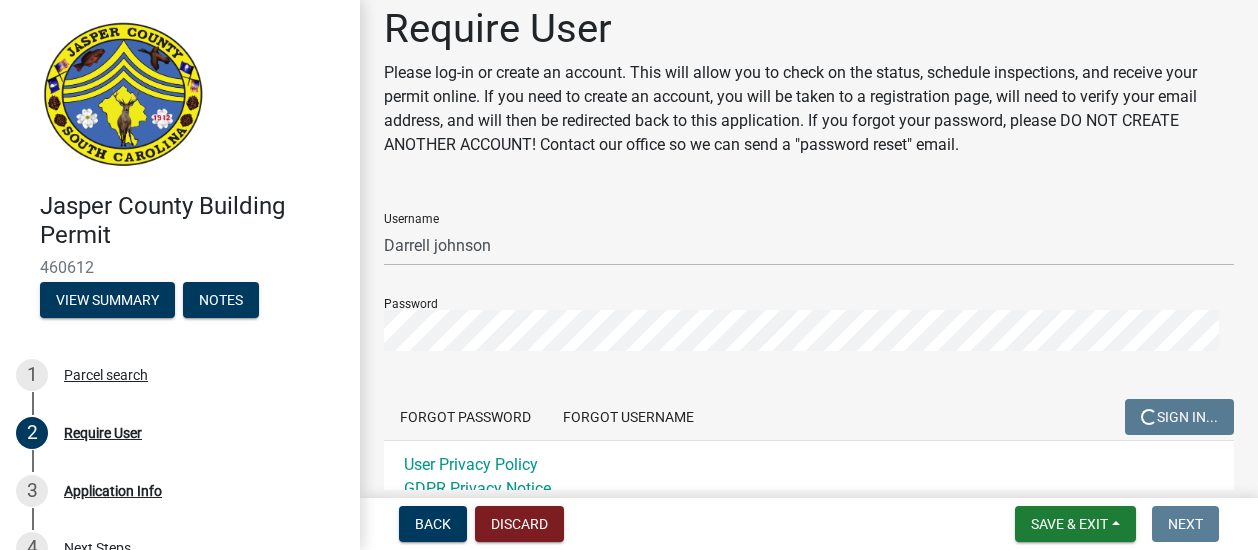 scroll, scrollTop: 0, scrollLeft: 0, axis: both 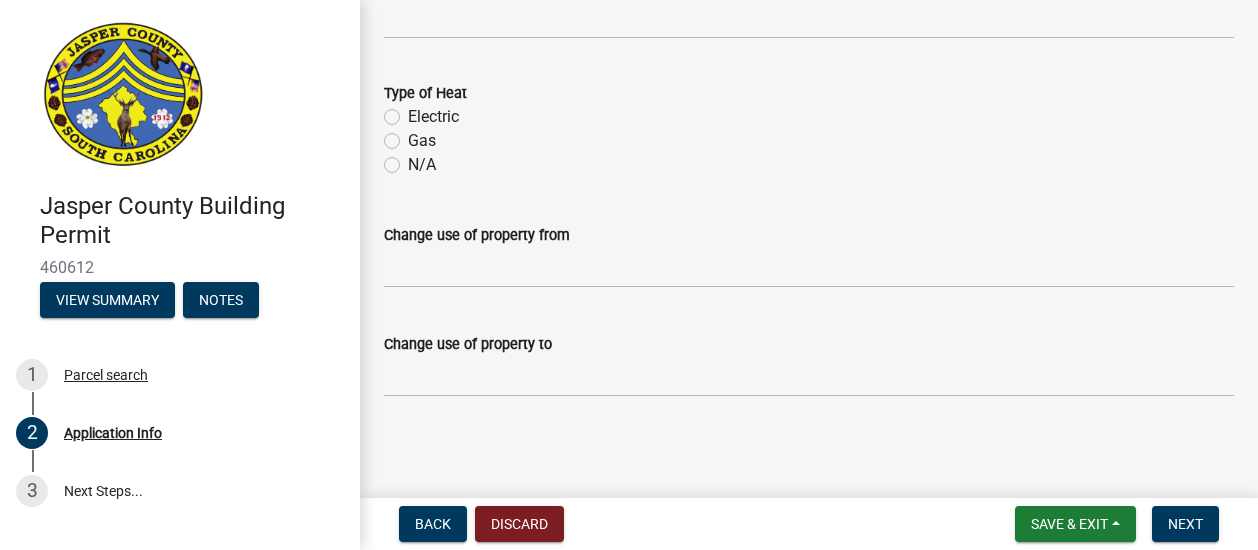 click on "N/A" 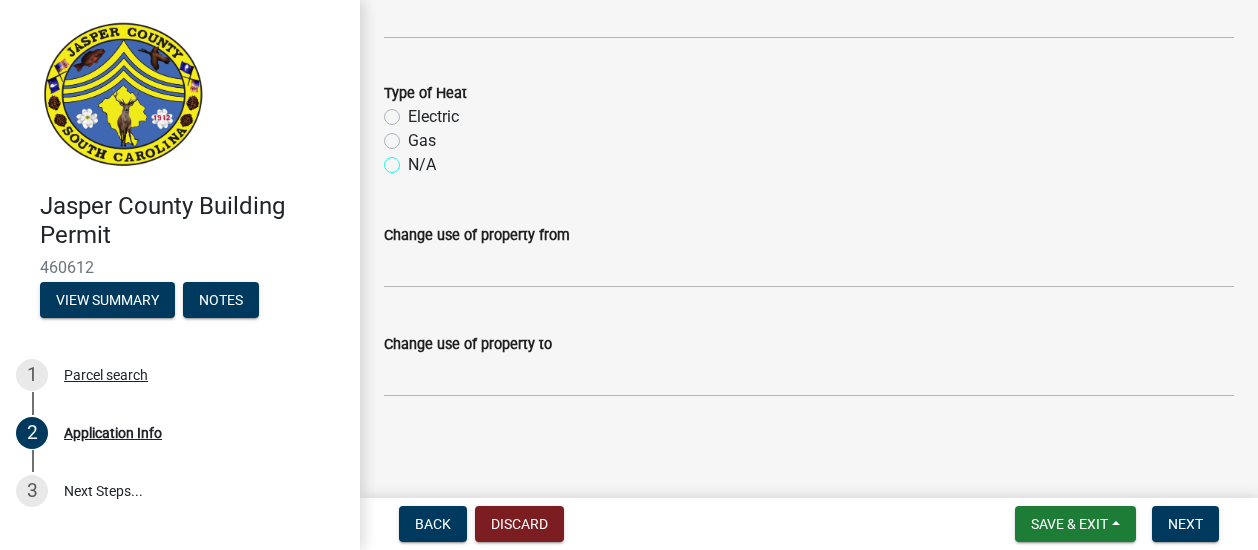 click on "N/A" at bounding box center [414, 159] 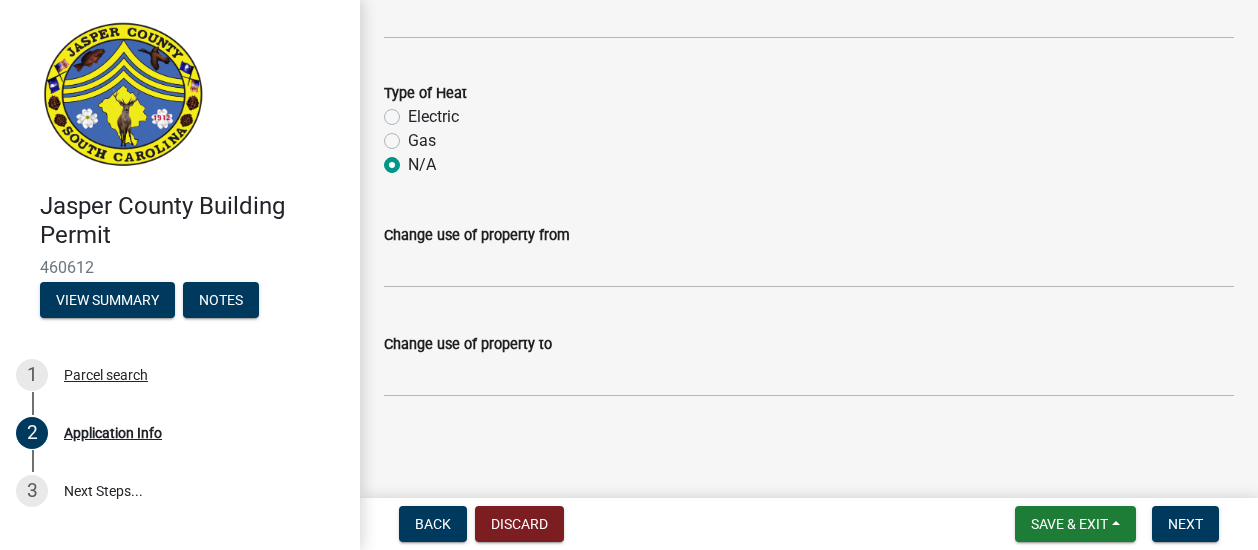 radio on "true" 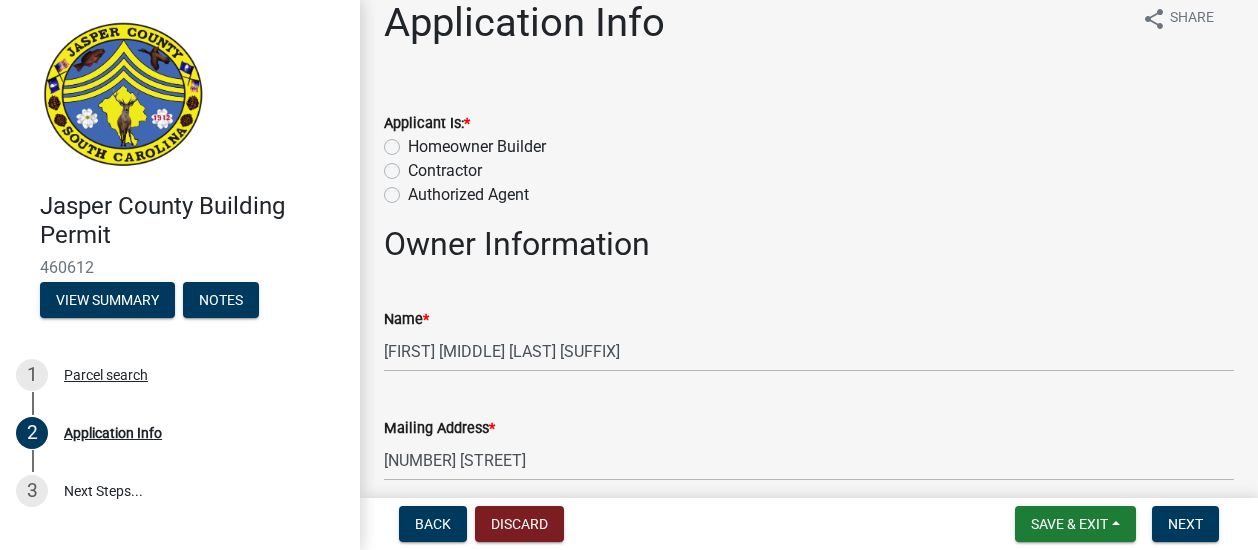 scroll, scrollTop: 0, scrollLeft: 0, axis: both 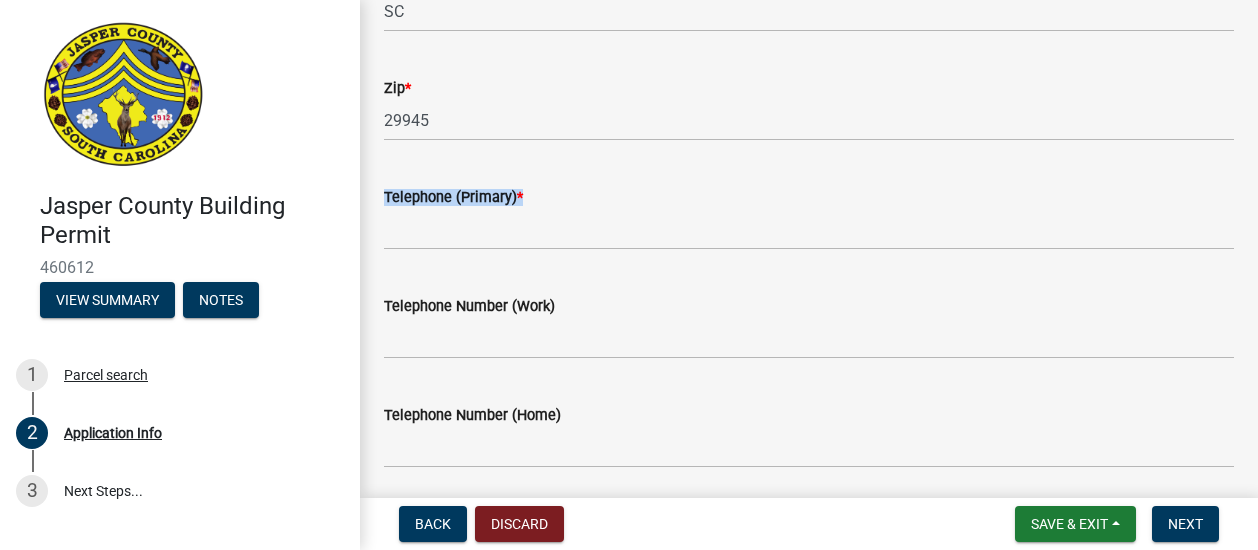 click on "Telephone (Primary)  *" 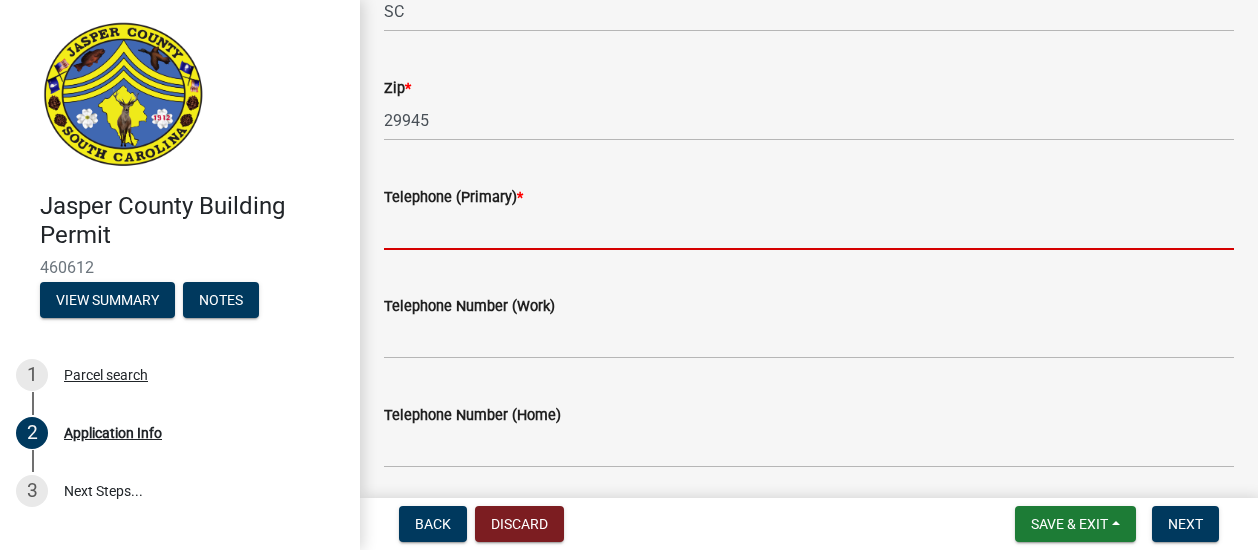 click on "Telephone (Primary)  *" at bounding box center [809, 229] 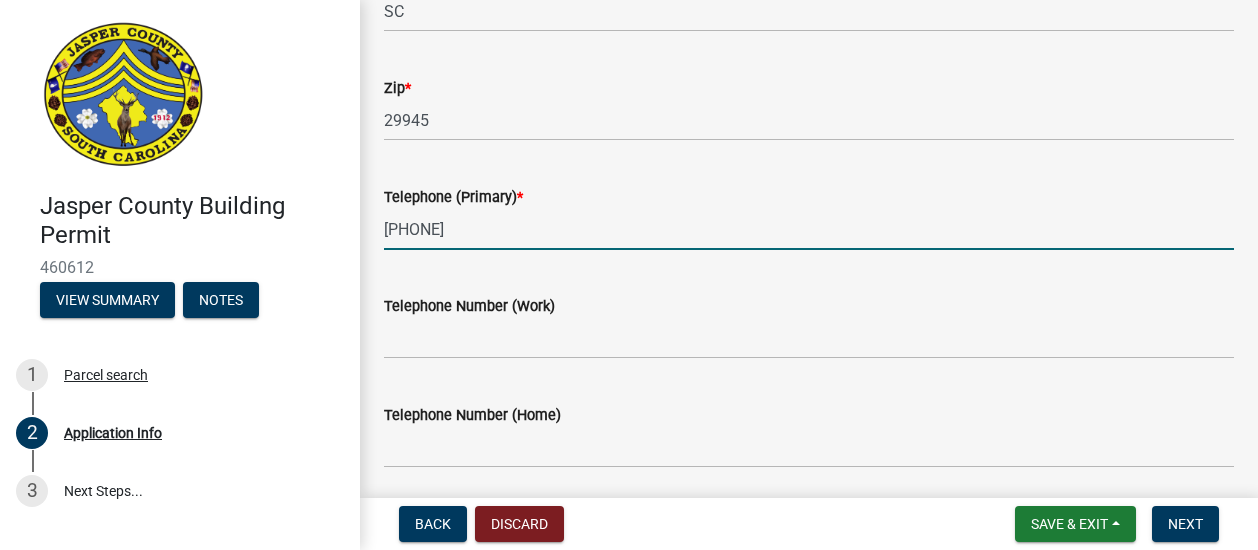 type on "[EMAIL]" 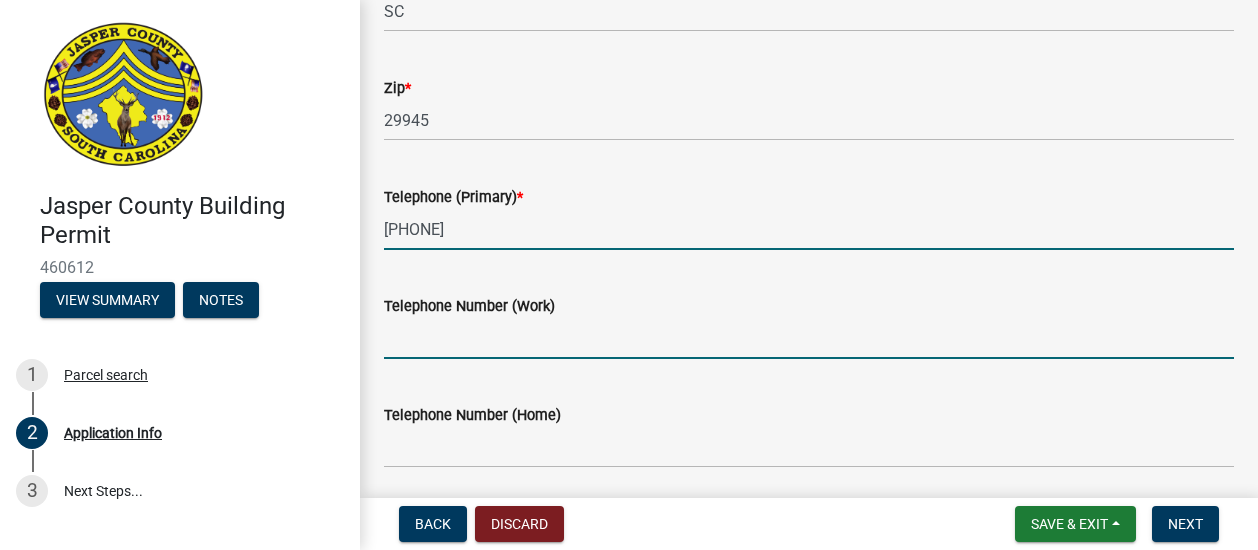 click on "Telephone Number (Work)" at bounding box center (809, 338) 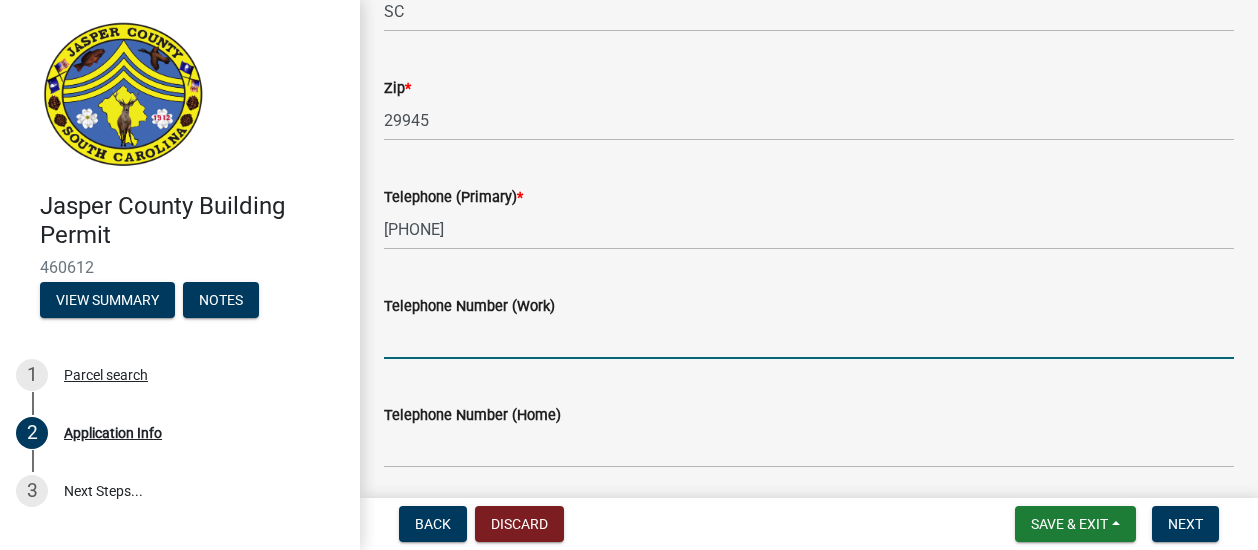 type on "[PHONE]" 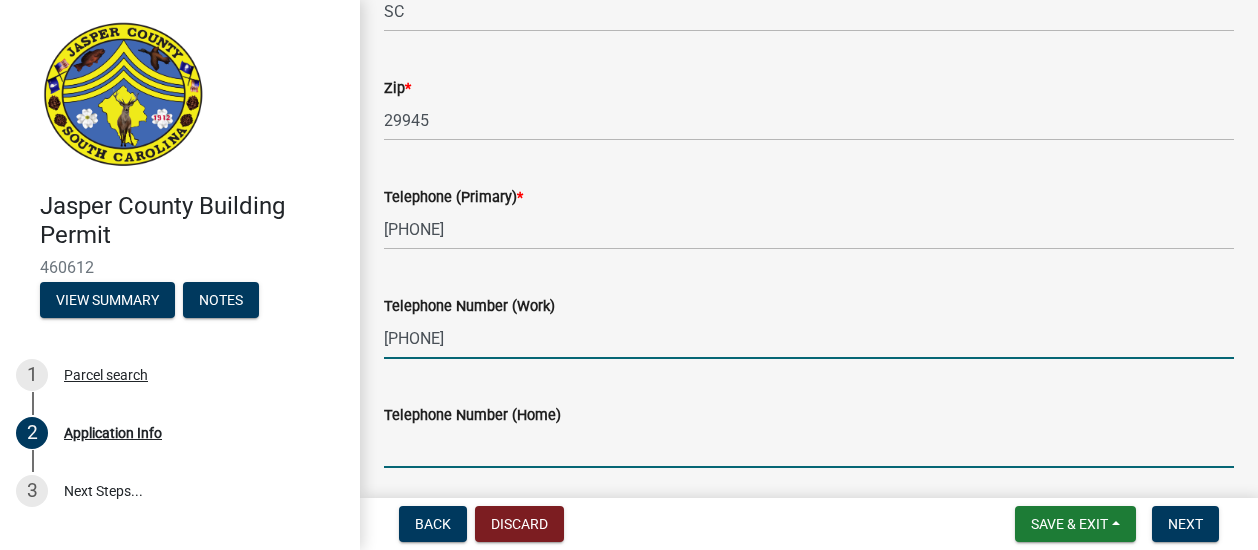 click on "Telephone Number (Home)" at bounding box center [809, 447] 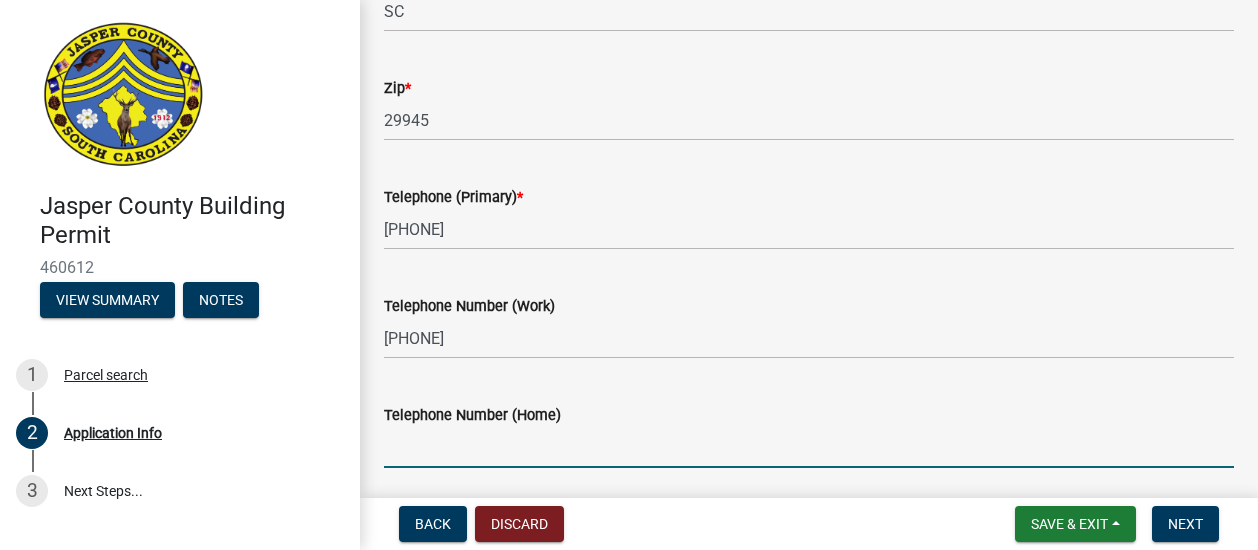 type on "[PHONE]" 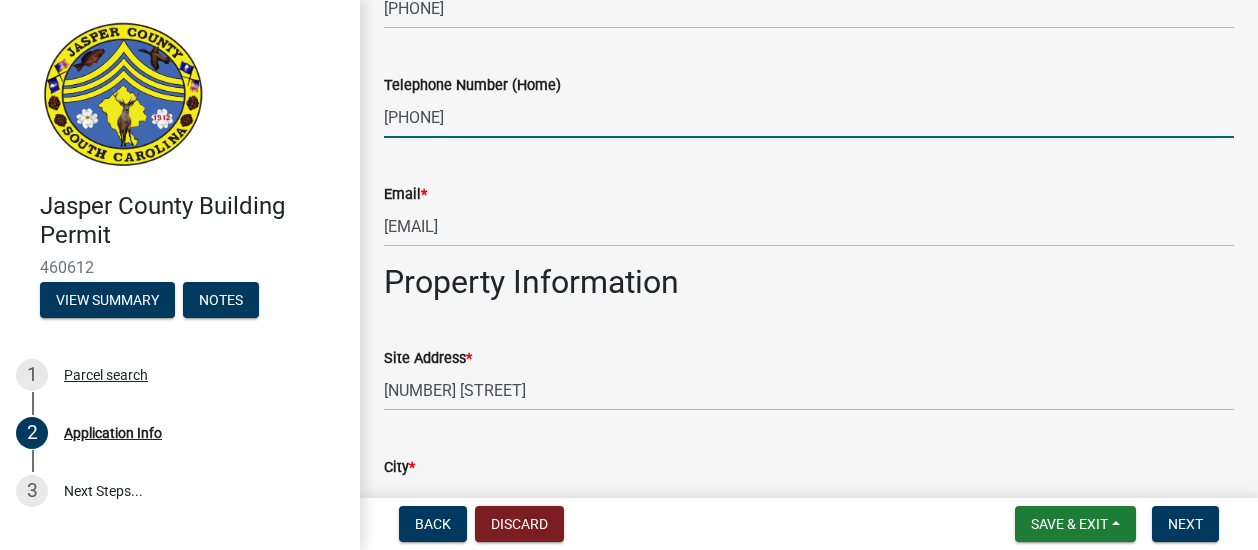 scroll, scrollTop: 1016, scrollLeft: 0, axis: vertical 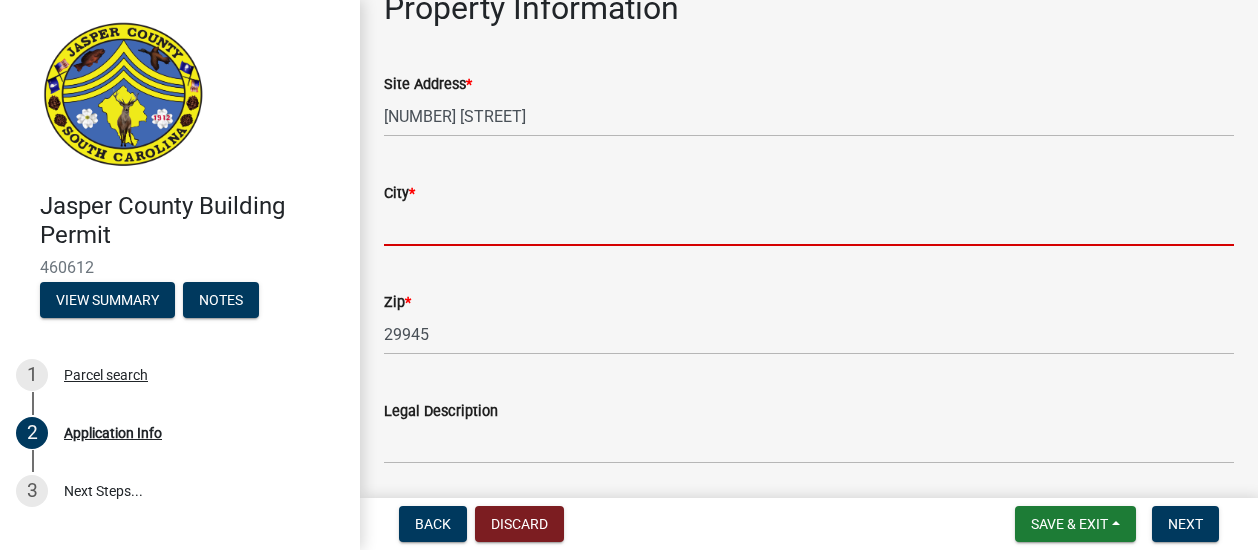 click on "City  *" at bounding box center (809, 225) 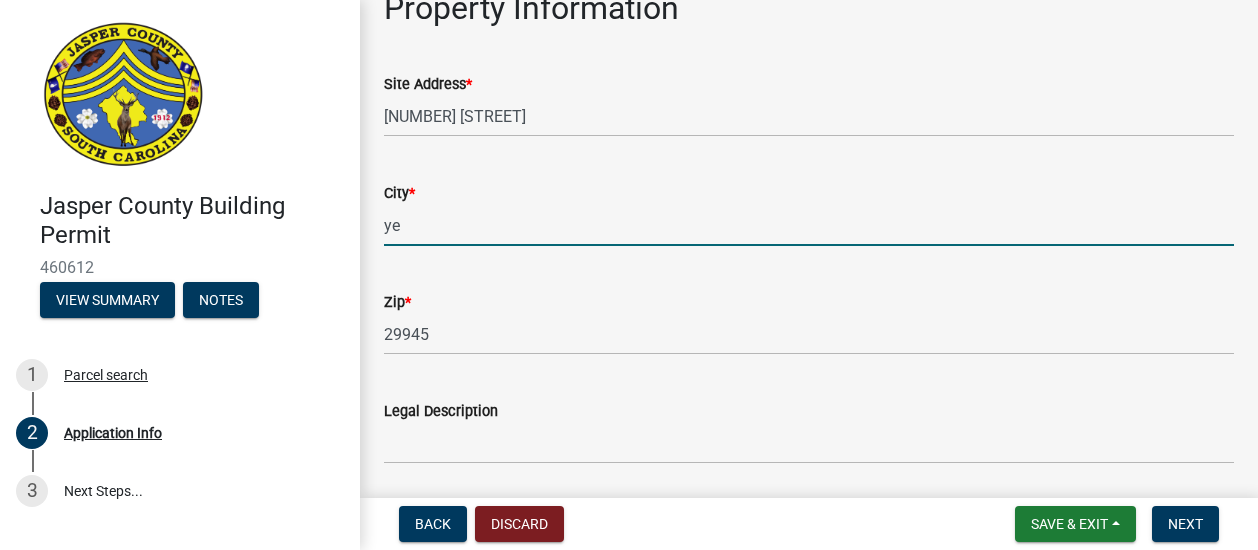 type on "Yemassee" 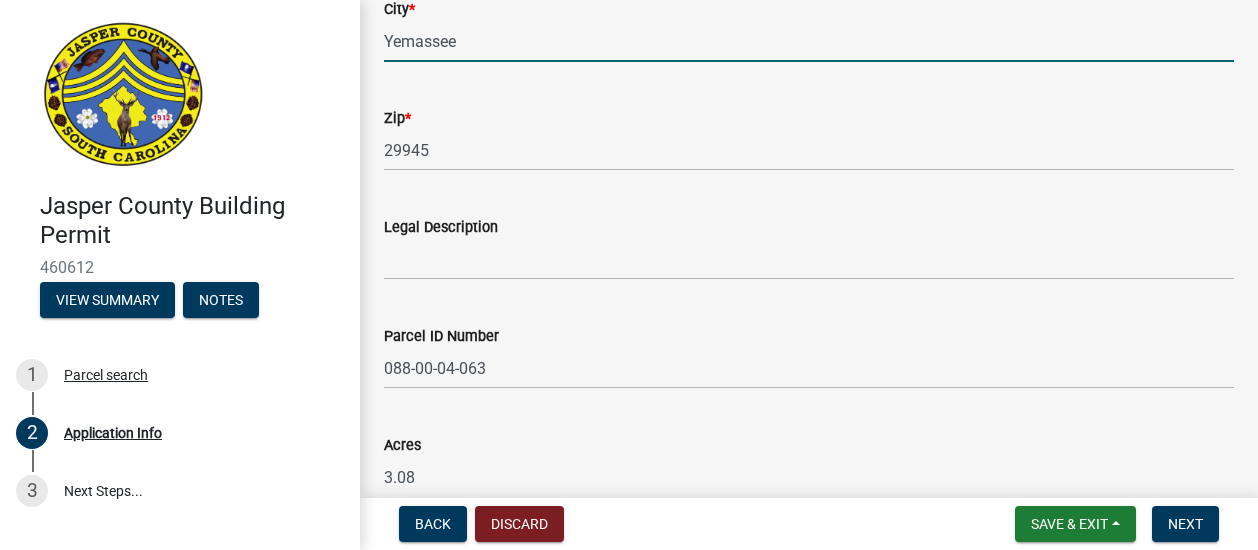 scroll, scrollTop: 1582, scrollLeft: 0, axis: vertical 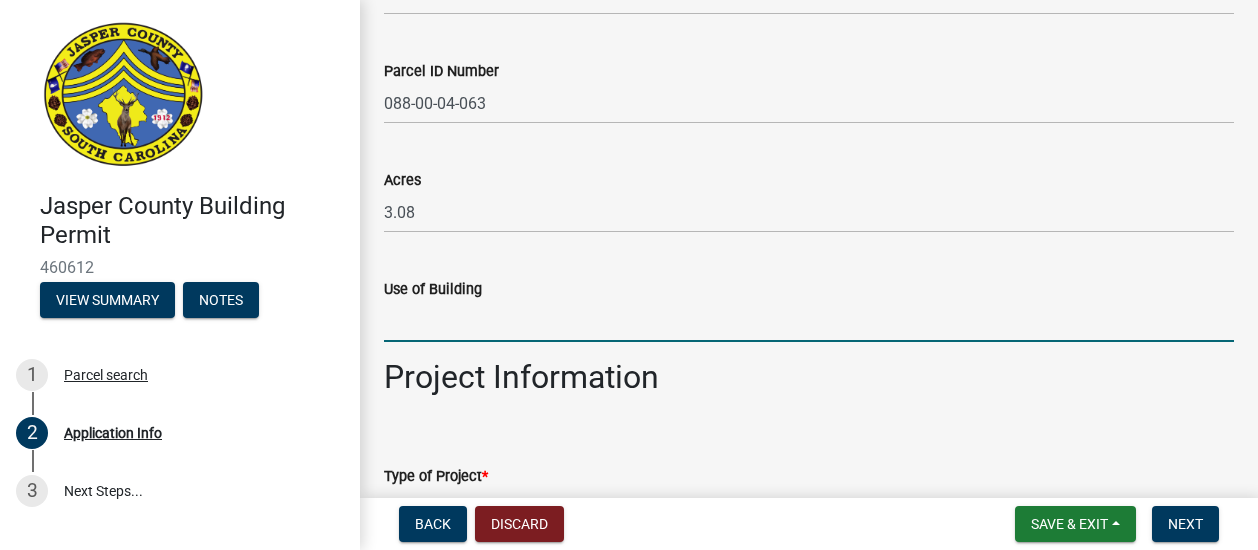 click on "Use of Building" at bounding box center [809, 321] 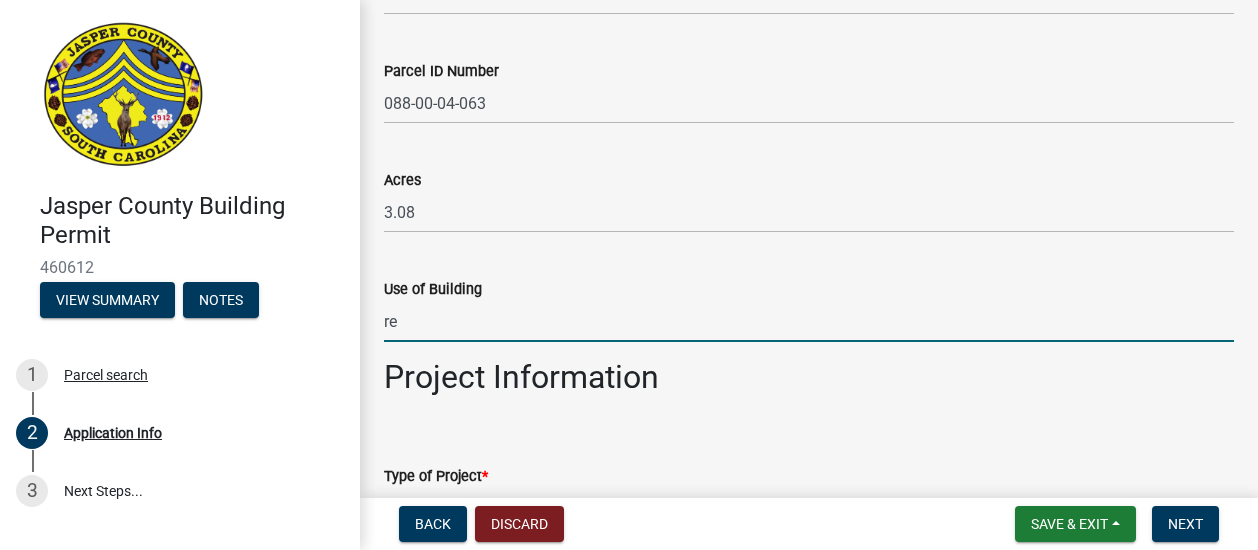 type on "r" 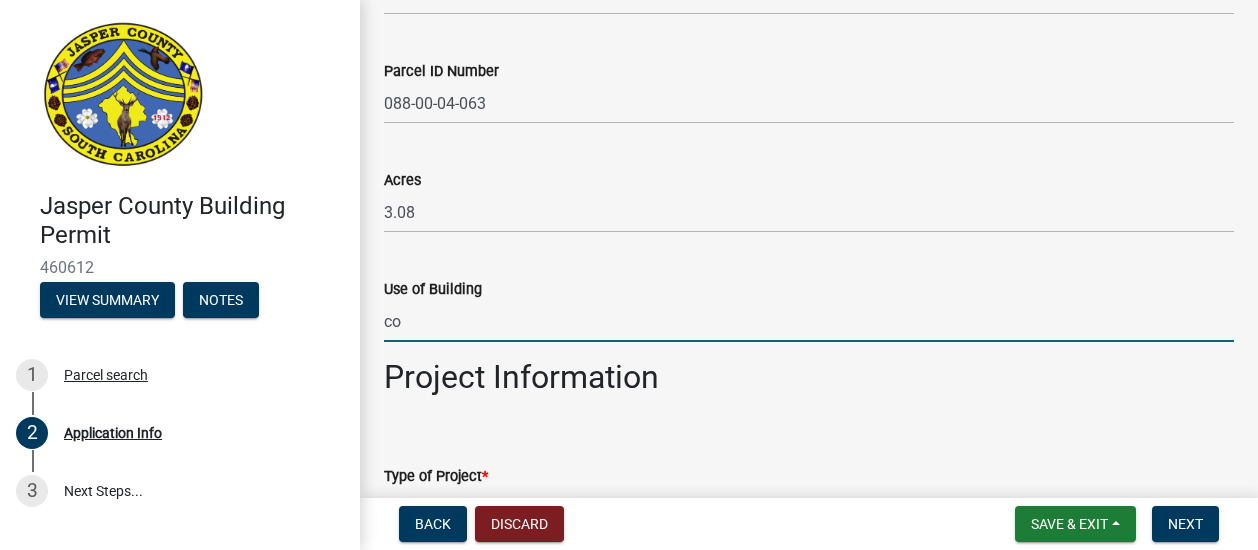 type on "c" 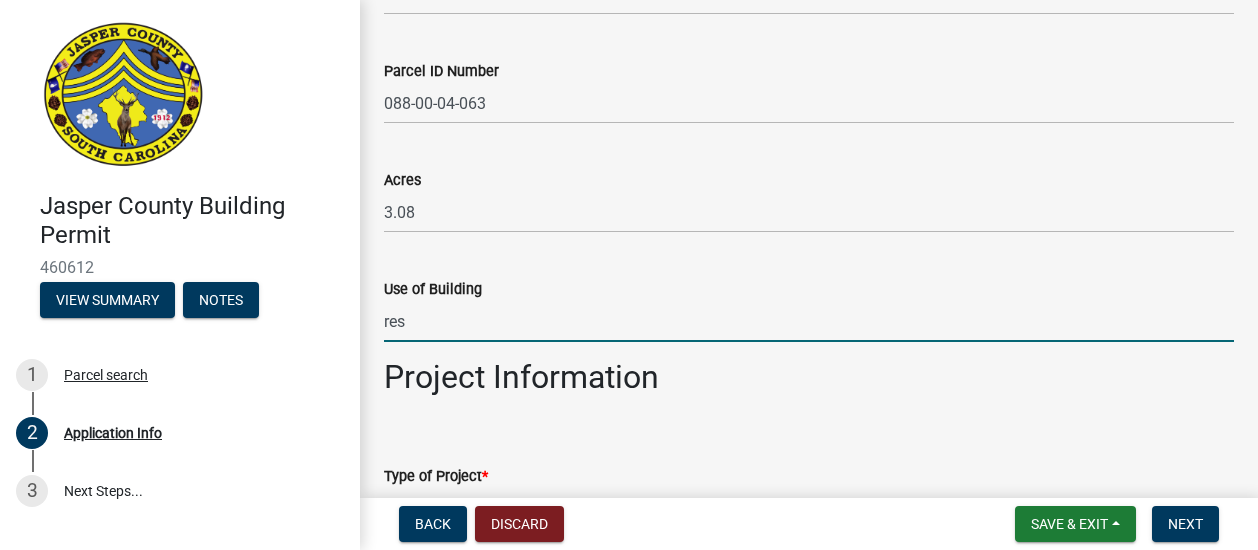 type on "residential" 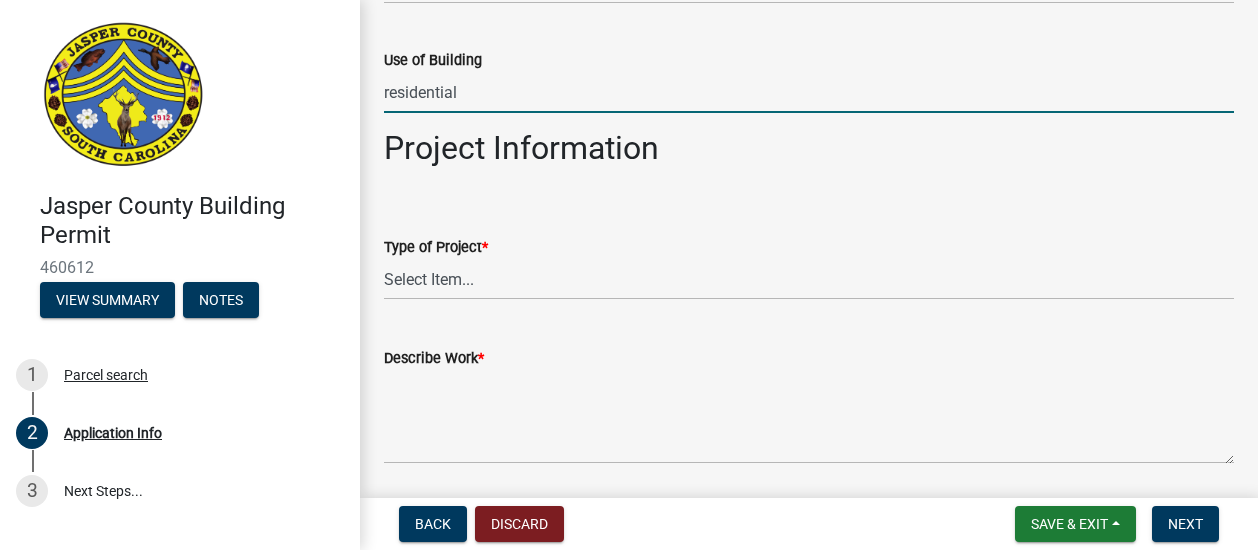 scroll, scrollTop: 1986, scrollLeft: 0, axis: vertical 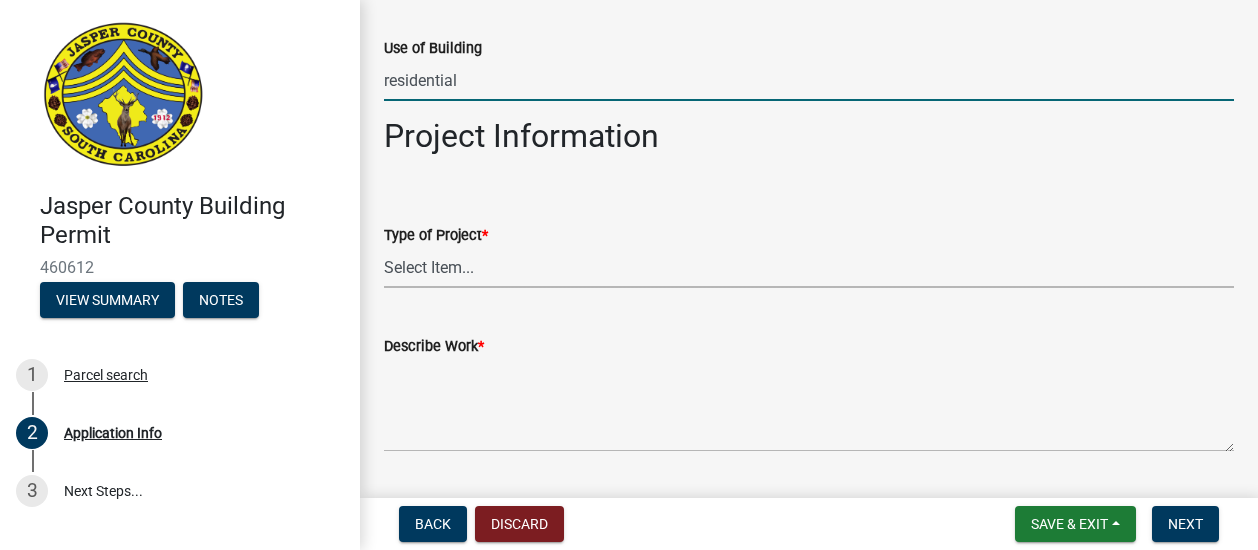 click on "Select Item...   Construction Trailer/Shipping Container   Residential Demolition    Commercial Demolition   Existing Commercial   Residential Addition/Alteration   New Single Family   New Multi-Family   New Commercial   Temporary Use Permit   Electrical Service   Residential Repair/Replace   Solar Panels   Pool   Mechanical/HVAC   Generator   Free-Standing Structure (shed/pole barn/etc.)   Other" at bounding box center (809, 267) 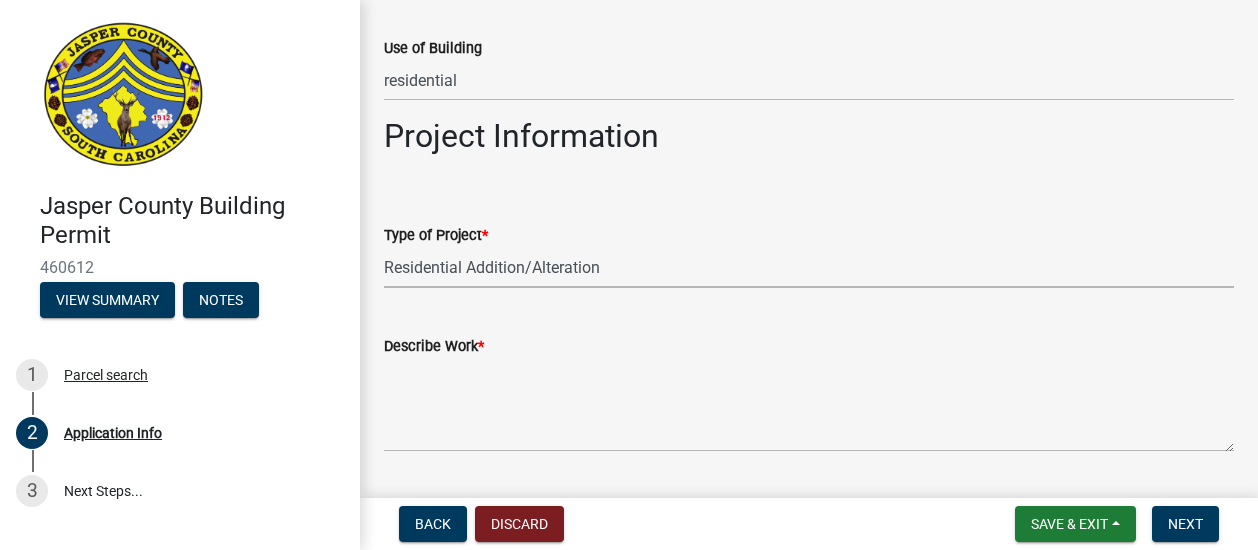 click on "Select Item...   Construction Trailer/Shipping Container   Residential Demolition    Commercial Demolition   Existing Commercial   Residential Addition/Alteration   New Single Family   New Multi-Family   New Commercial   Temporary Use Permit   Electrical Service   Residential Repair/Replace   Solar Panels   Pool   Mechanical/HVAC   Generator   Free-Standing Structure (shed/pole barn/etc.)   Other" at bounding box center [809, 267] 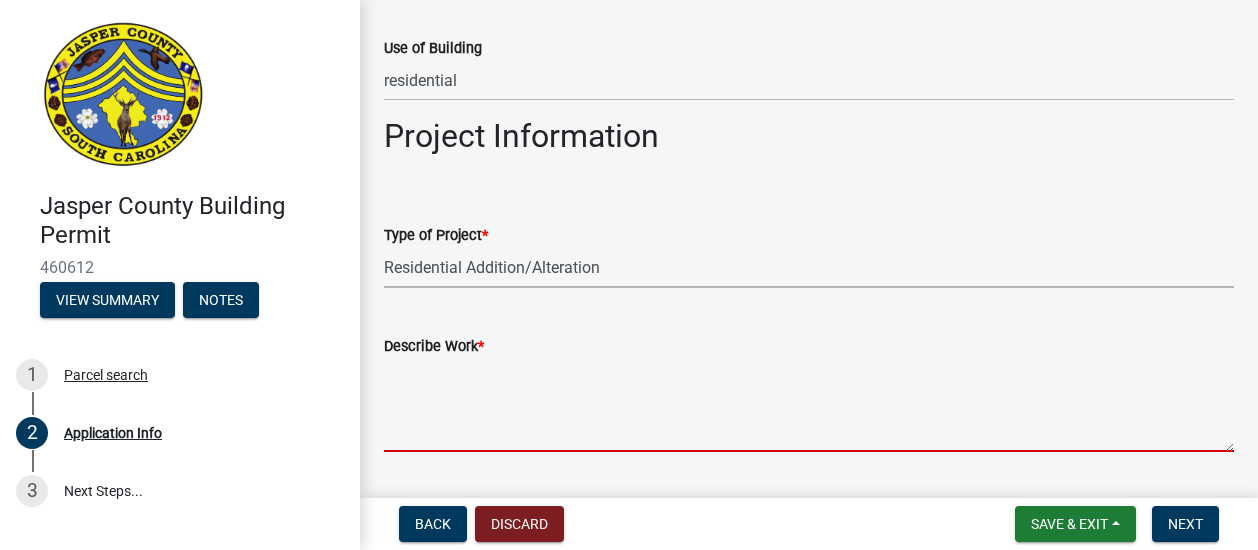 click on "Describe Work  *" at bounding box center (809, 405) 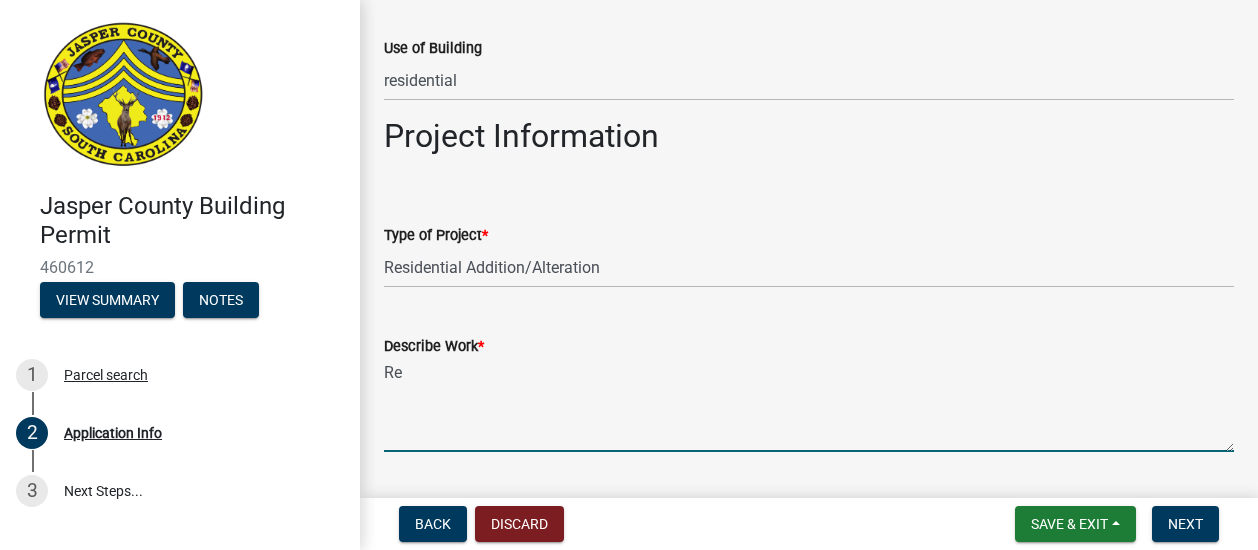 type on "R" 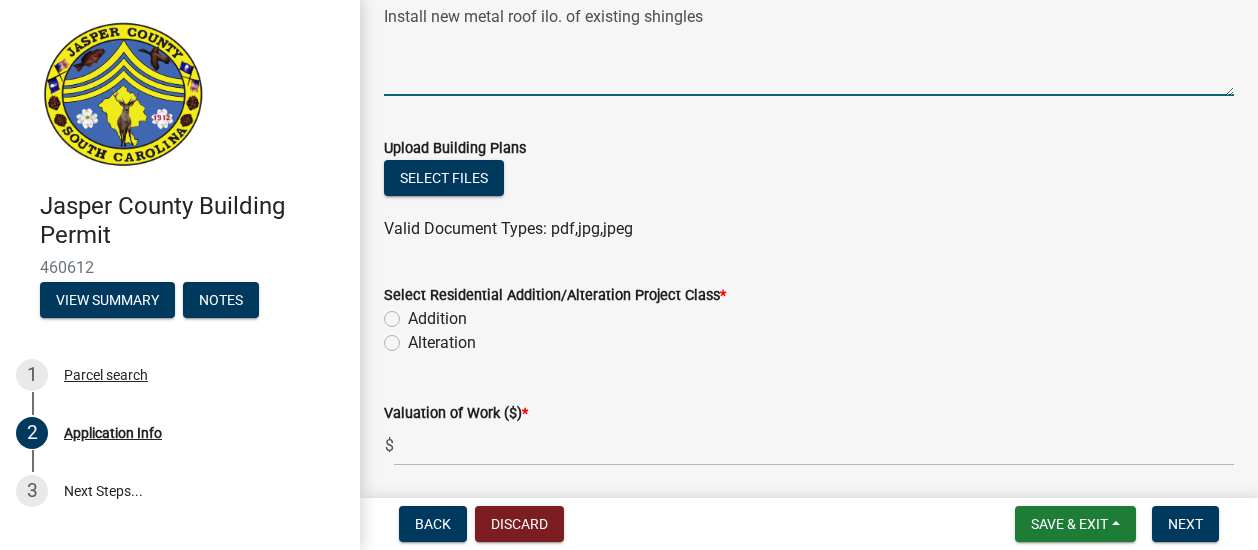 scroll, scrollTop: 2348, scrollLeft: 0, axis: vertical 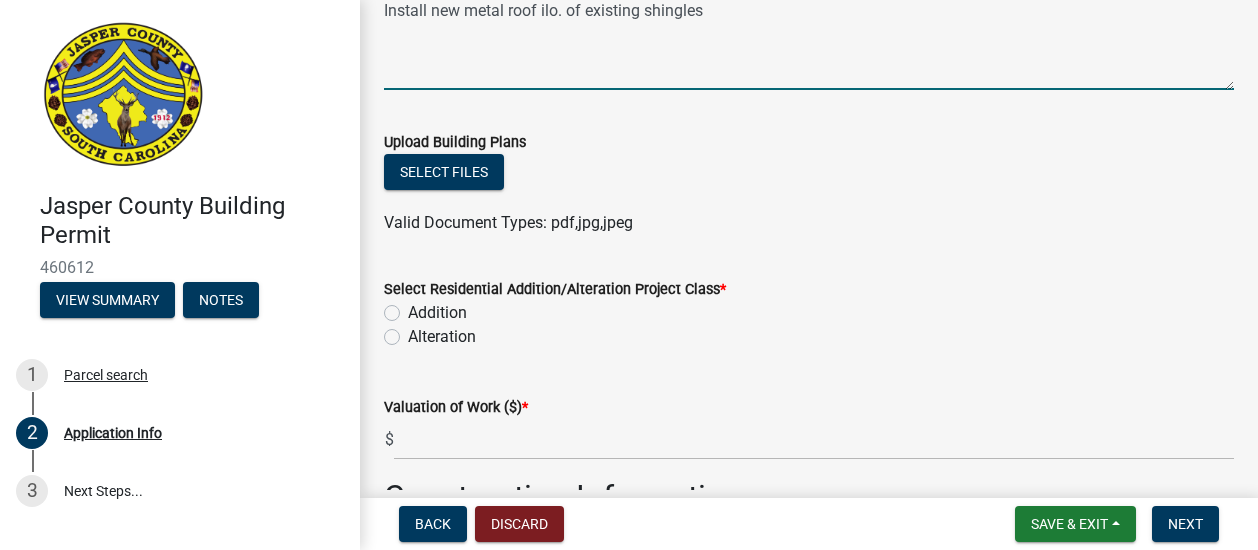 type on "Install new metal roof ilo. of existing shingles" 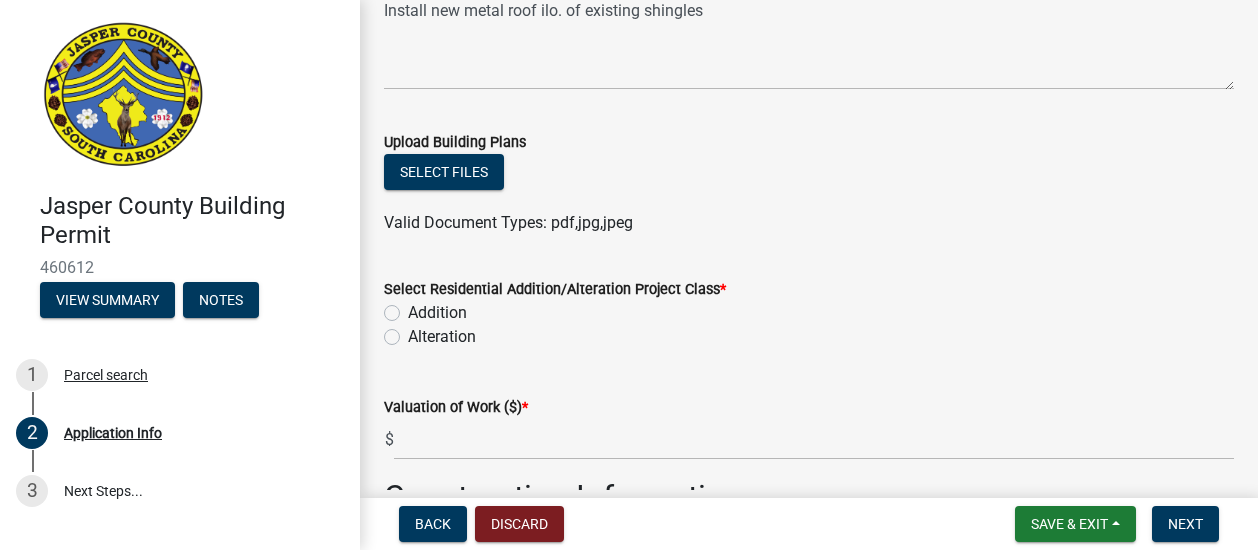 click on "Application Info share Share Applicant Is: * Homeowner Builder Contractor Authorized Agent Are you are doing your own work, or will you have a contractor? * I will be doing my own work I will have a contractor Owner Information Name * [FIRST] [MIDDLE] [LAST] [SUFFIX] Mailing Address * [NUMBER] [STREET] City * [CITY] State * SC Zip * 29945 Telephone (Primary) * [PHONE] Telephone Number (Work) [PHONE] Telephone Number (Home) [PHONE] Email * [EMAIL] Applicant Information Name * Full Mailing Address * Telephone (Primary) * Telephone Number (Work) * Email * Property Information Site Address * [NUMBER] [STREET] City * [CITY] Zip * 29945 Legal Description Parcel ID Number [SSN] Acres 3.08 Use of Building residential Project Information Type of Project * Select Item... Construction Trailer/Shipping Container Residential Demolition Commercial Demolition Existing Commercial Residential Addition/Alteration Pool * *" 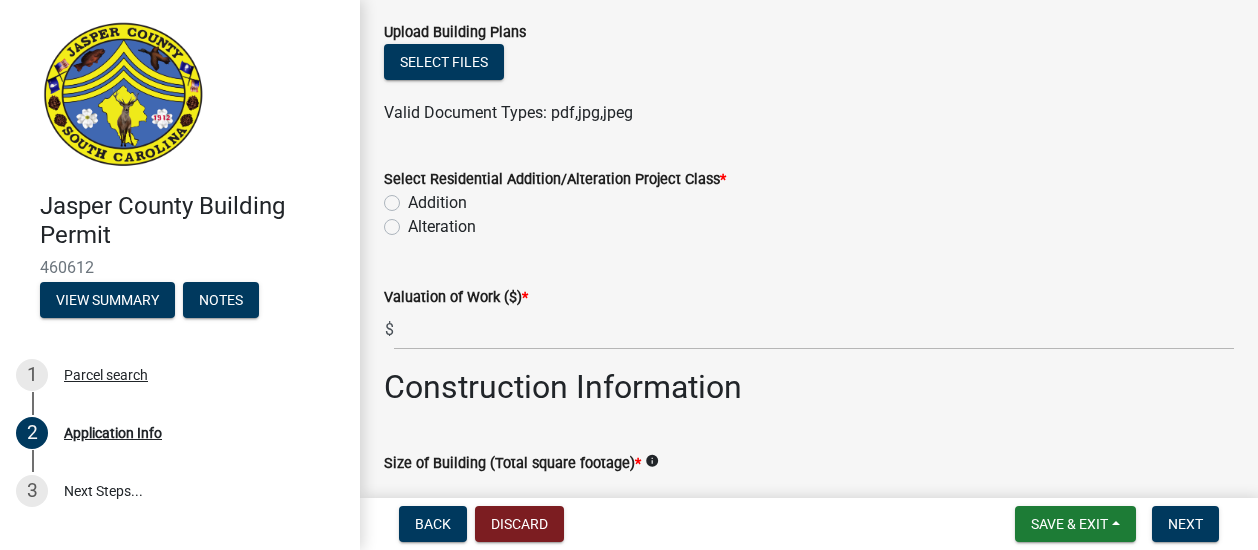 scroll, scrollTop: 2464, scrollLeft: 0, axis: vertical 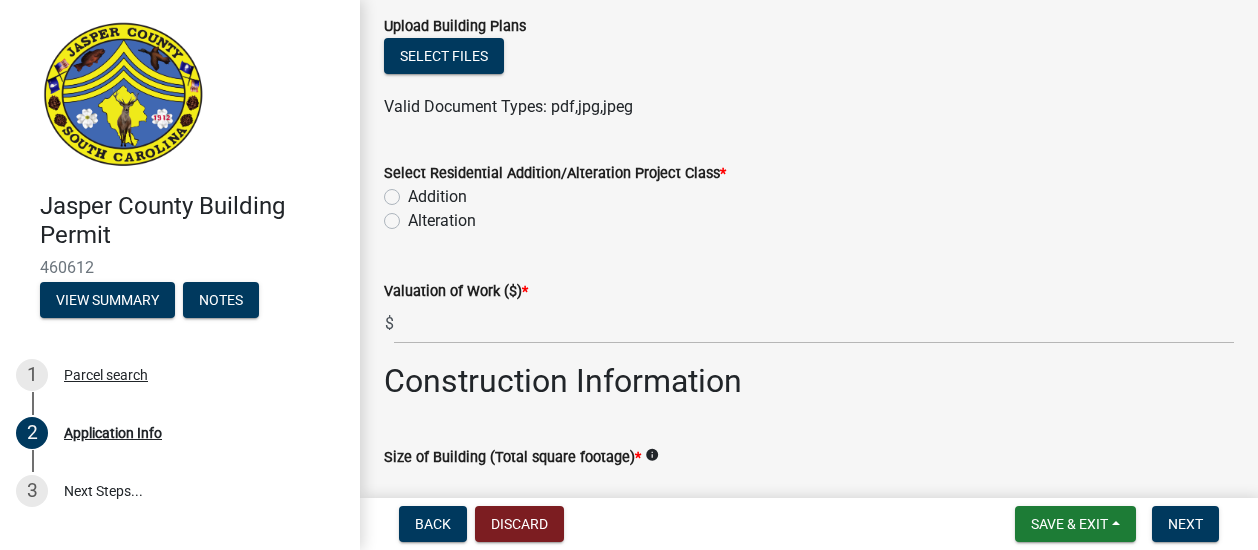 click on "Alteration" 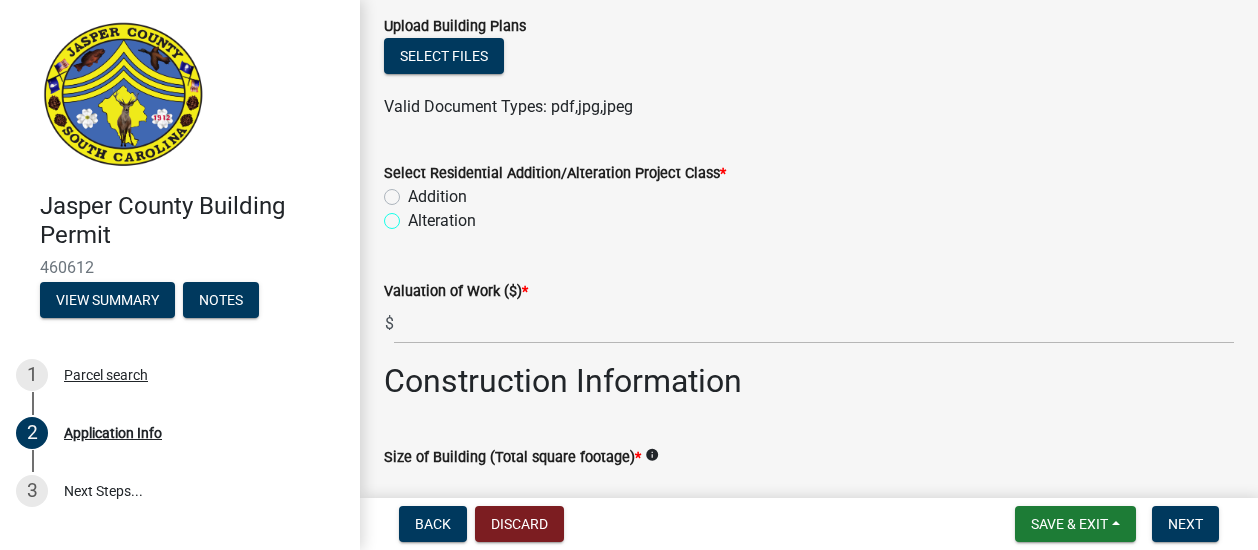 click on "Alteration" at bounding box center [414, 215] 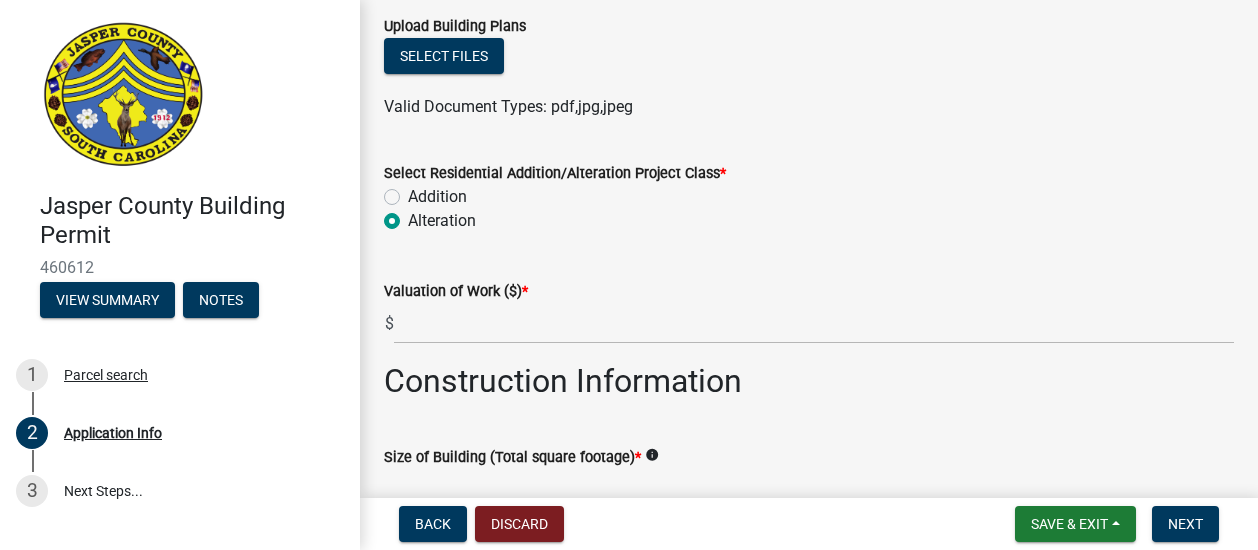 radio on "true" 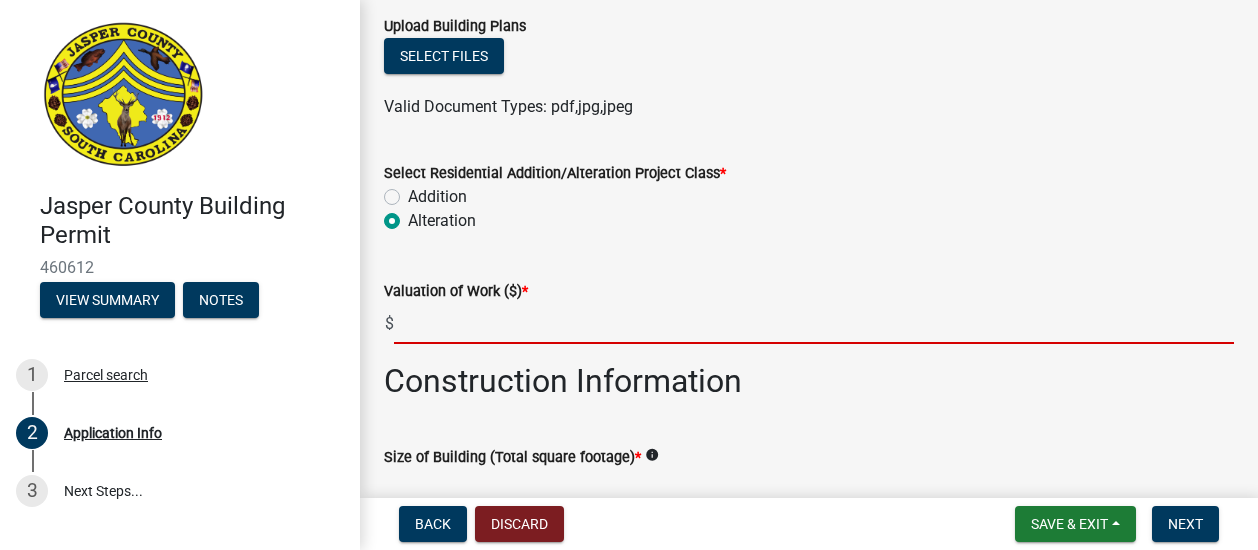 click 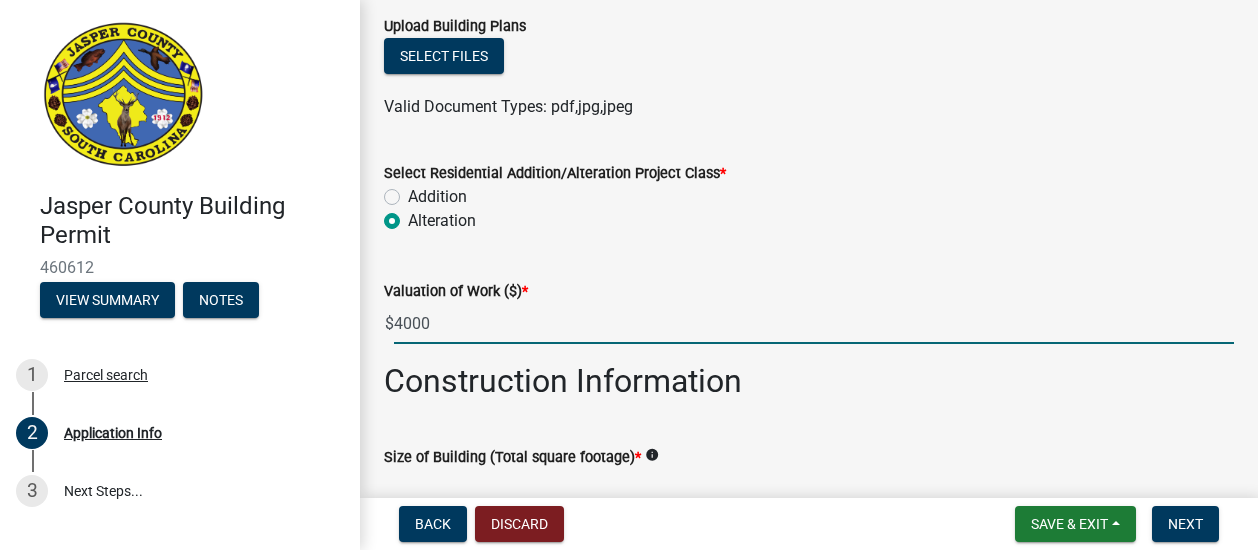 type on "4000" 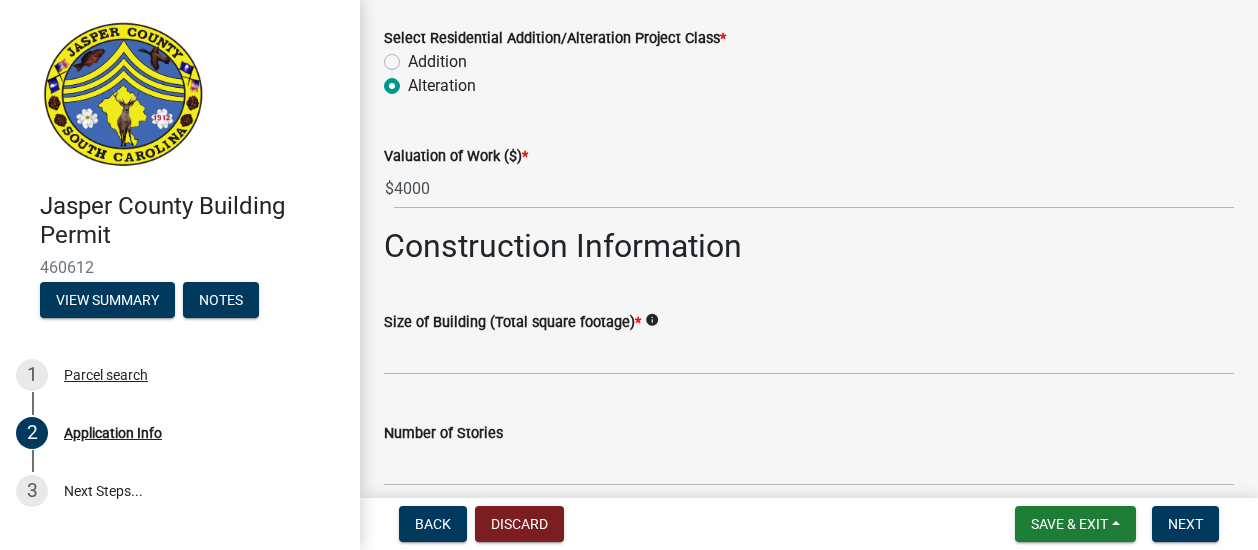 scroll, scrollTop: 2611, scrollLeft: 0, axis: vertical 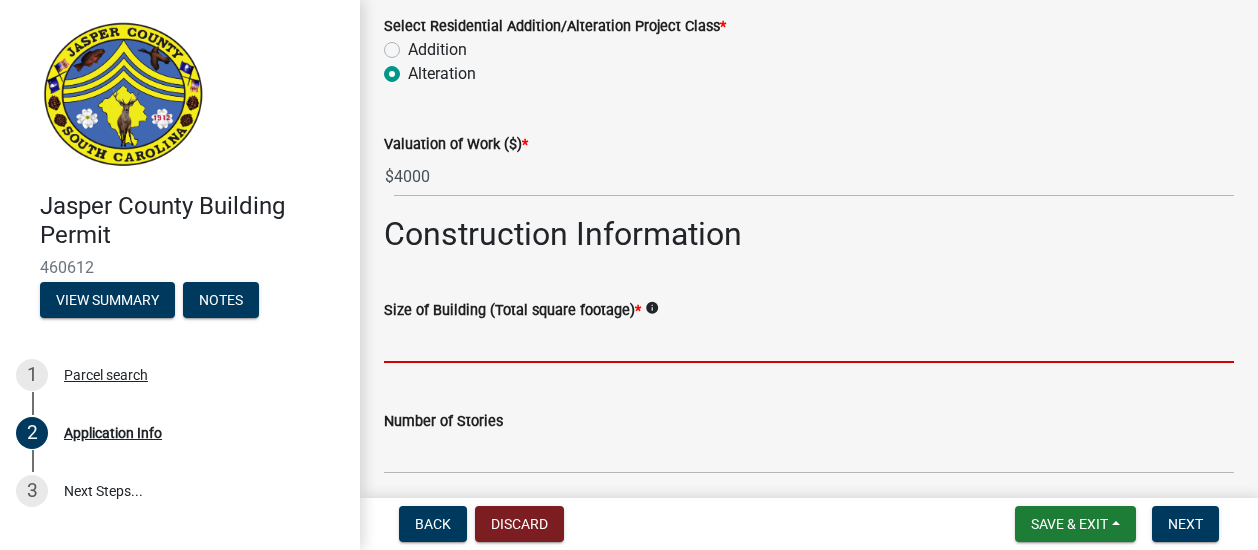click 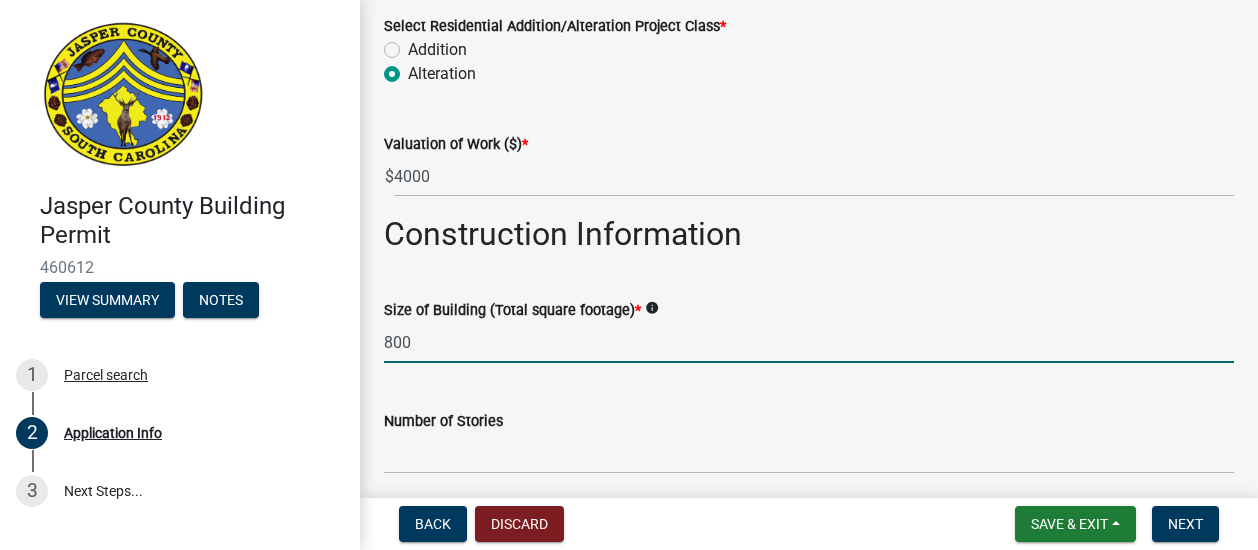 type on "800" 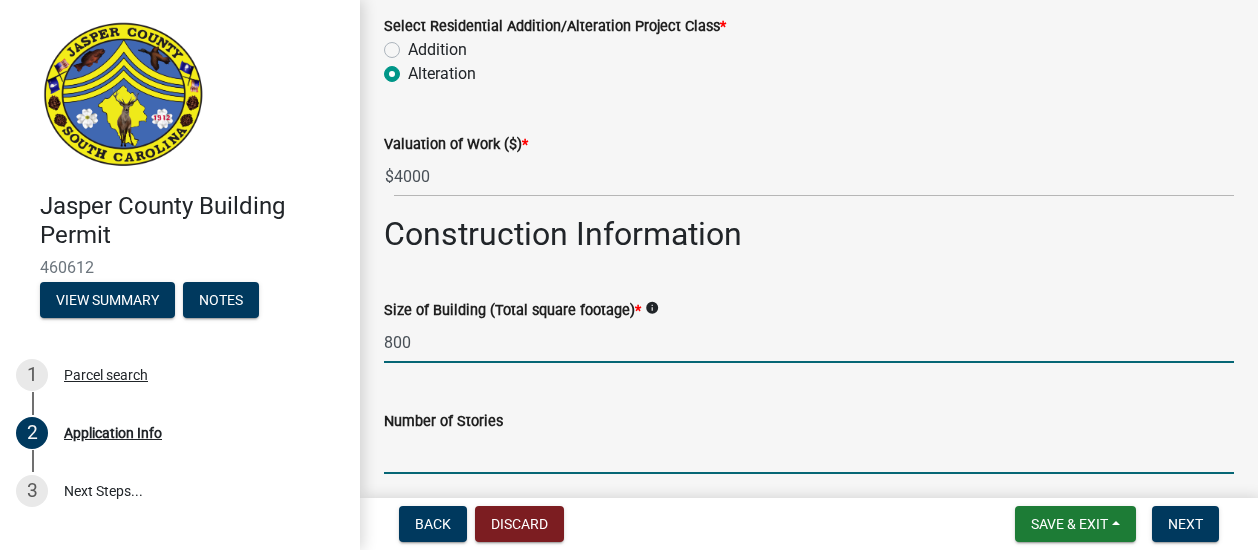 click 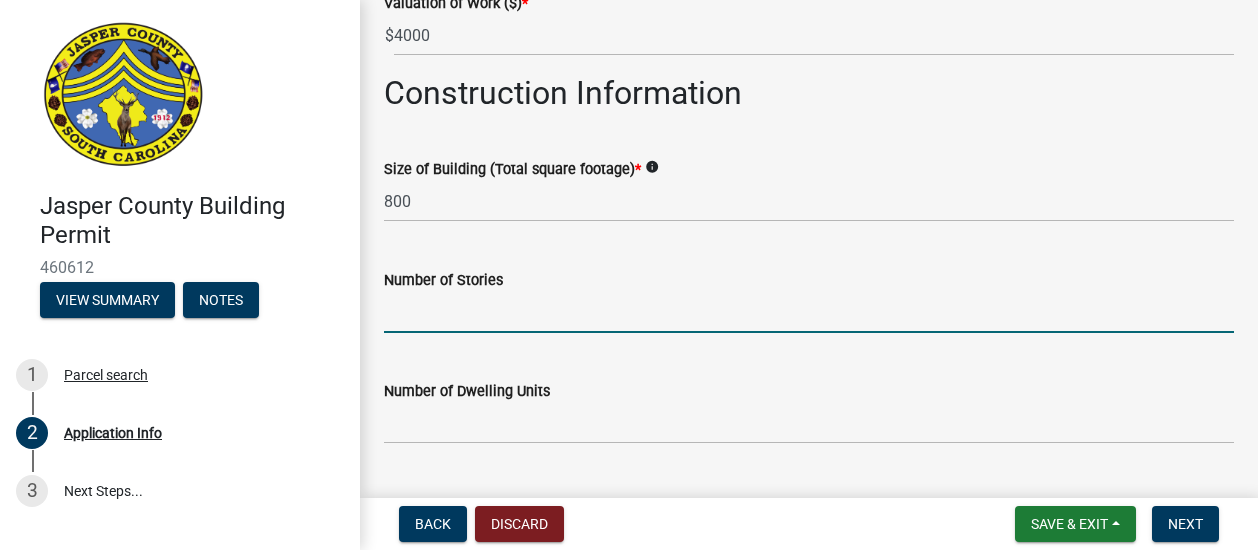 scroll, scrollTop: 2770, scrollLeft: 0, axis: vertical 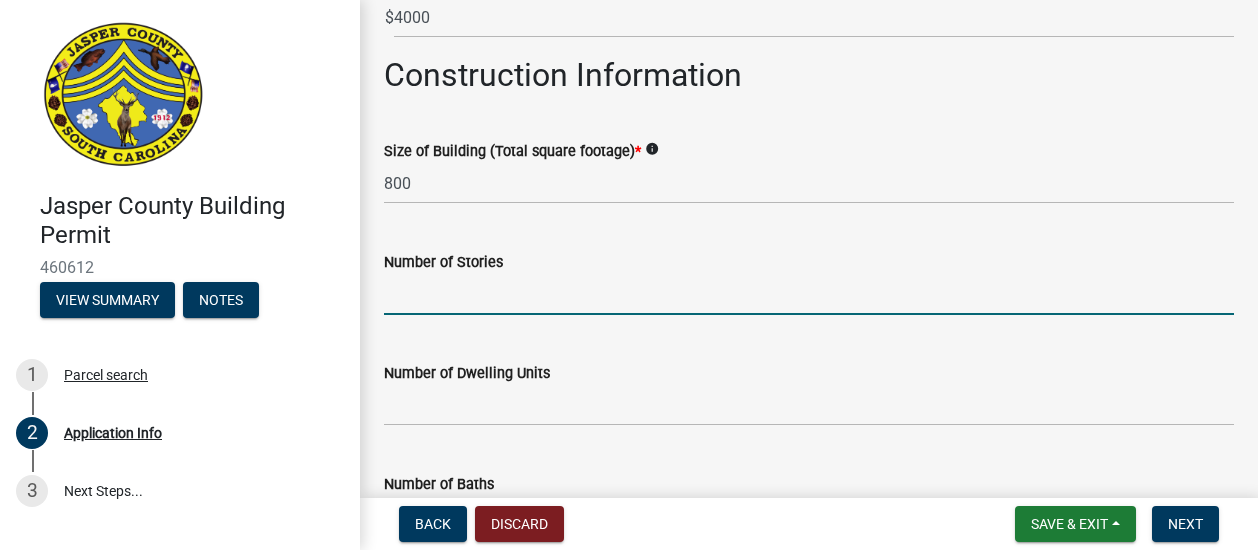 type on "1" 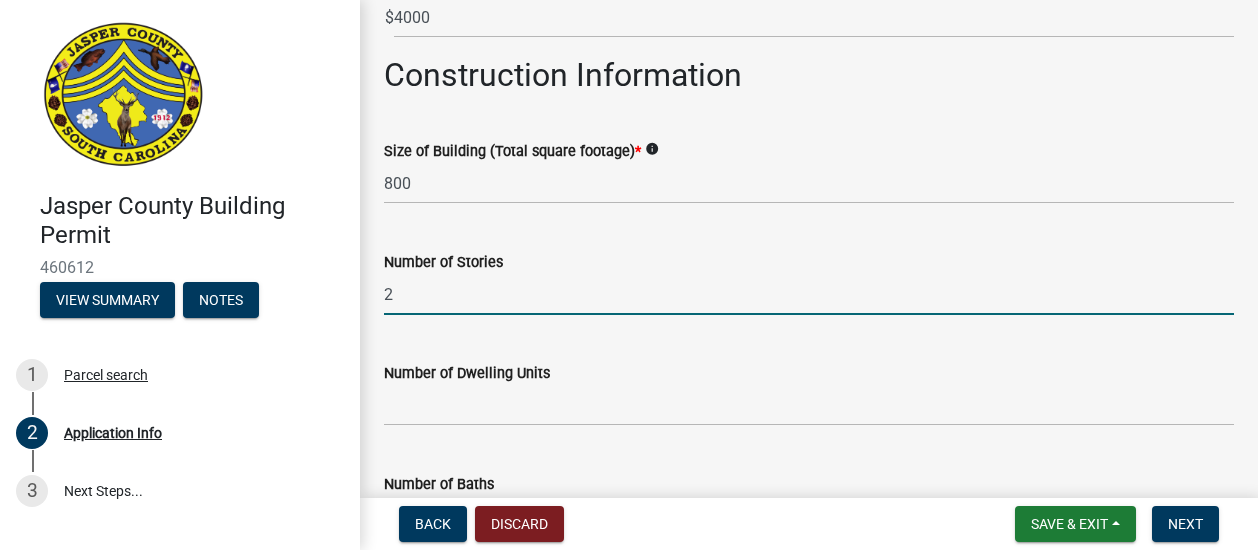 type on "2" 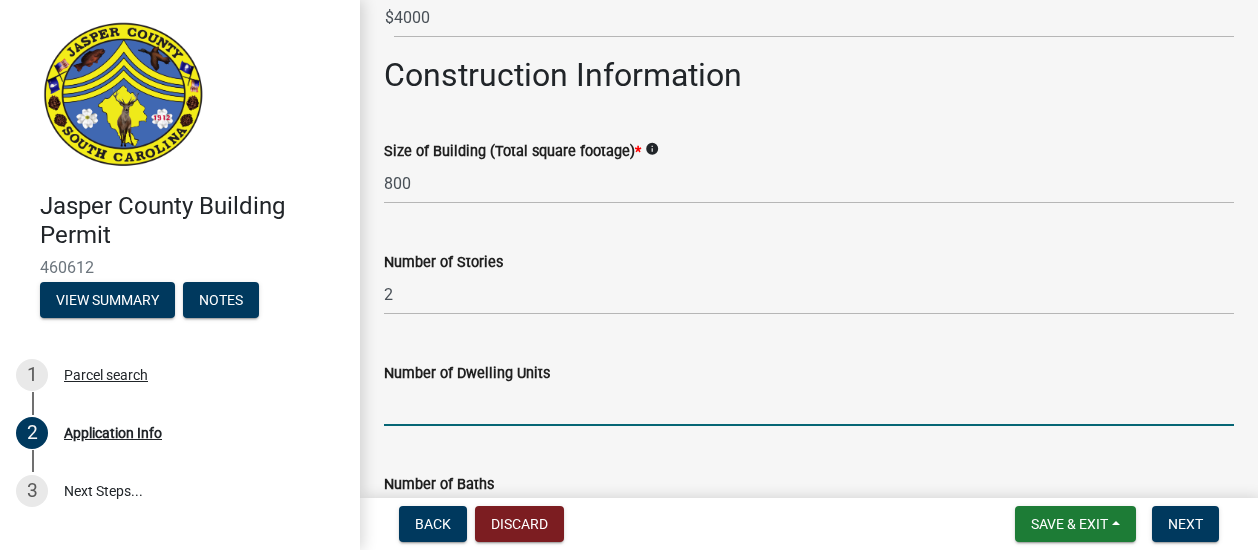 click 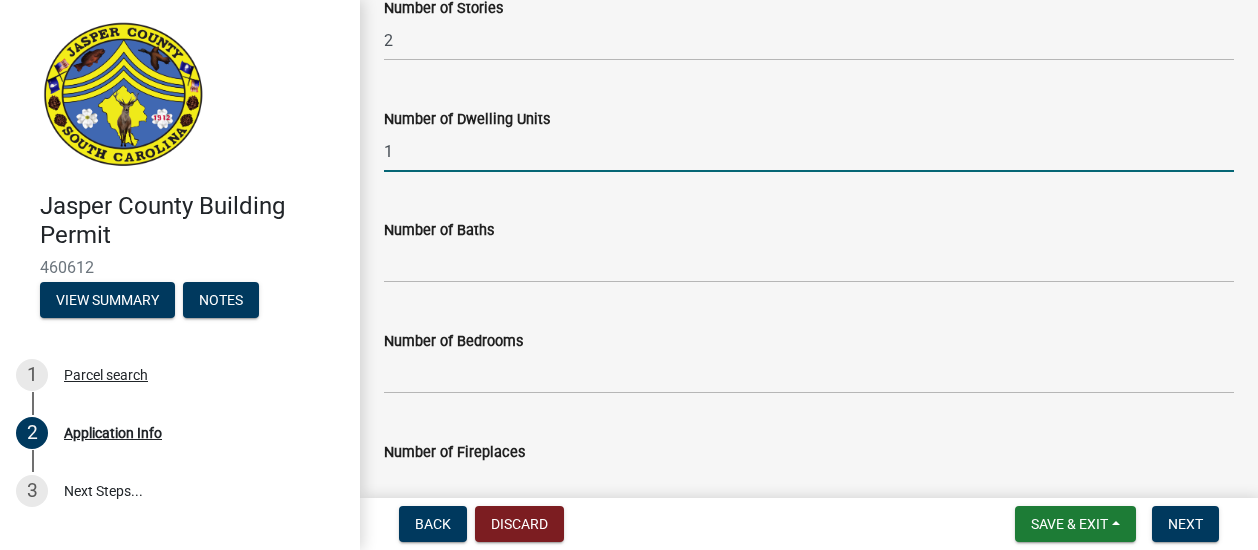 scroll, scrollTop: 3186, scrollLeft: 0, axis: vertical 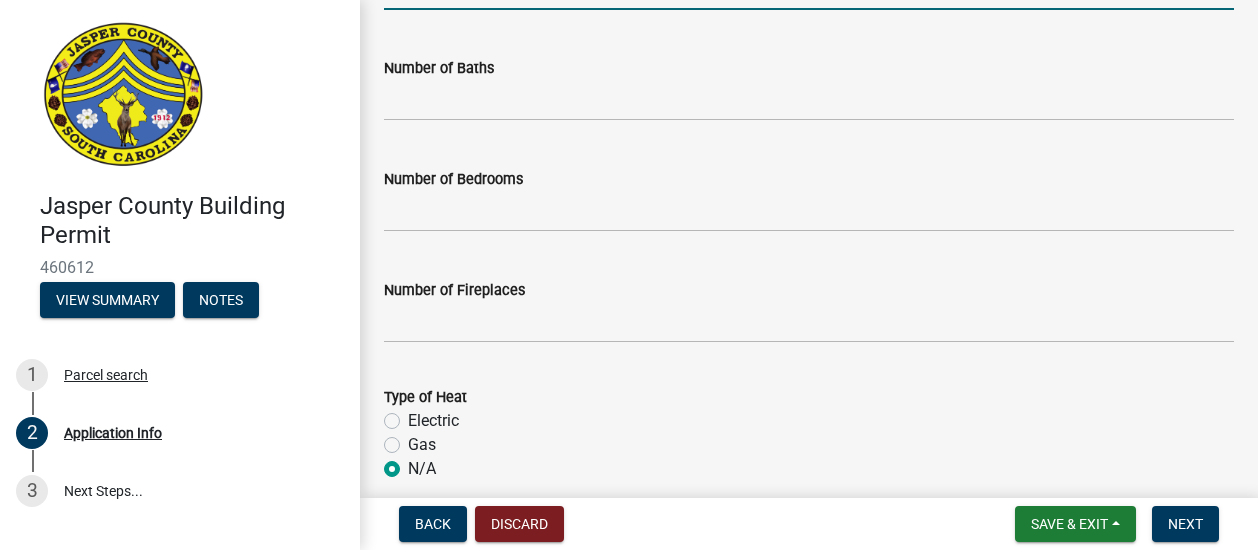 type on "1" 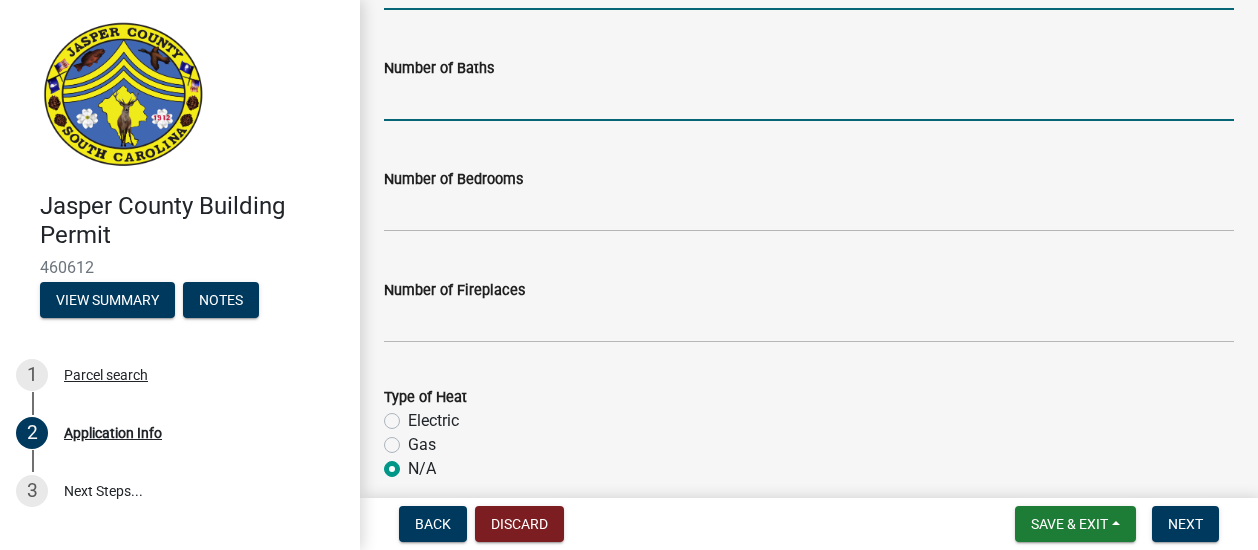 click 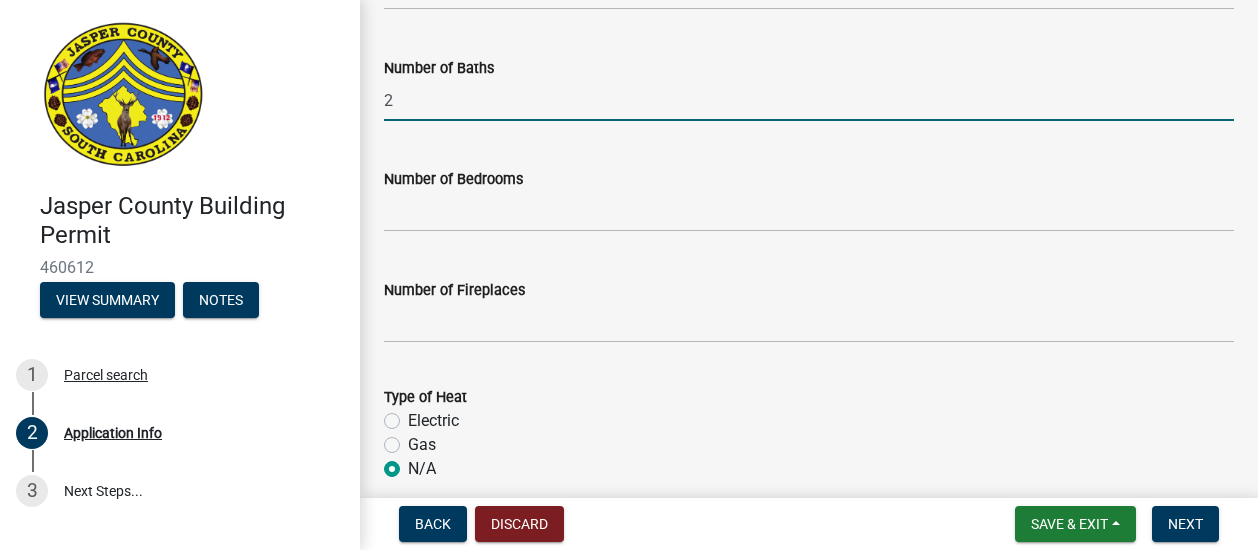 type on "2" 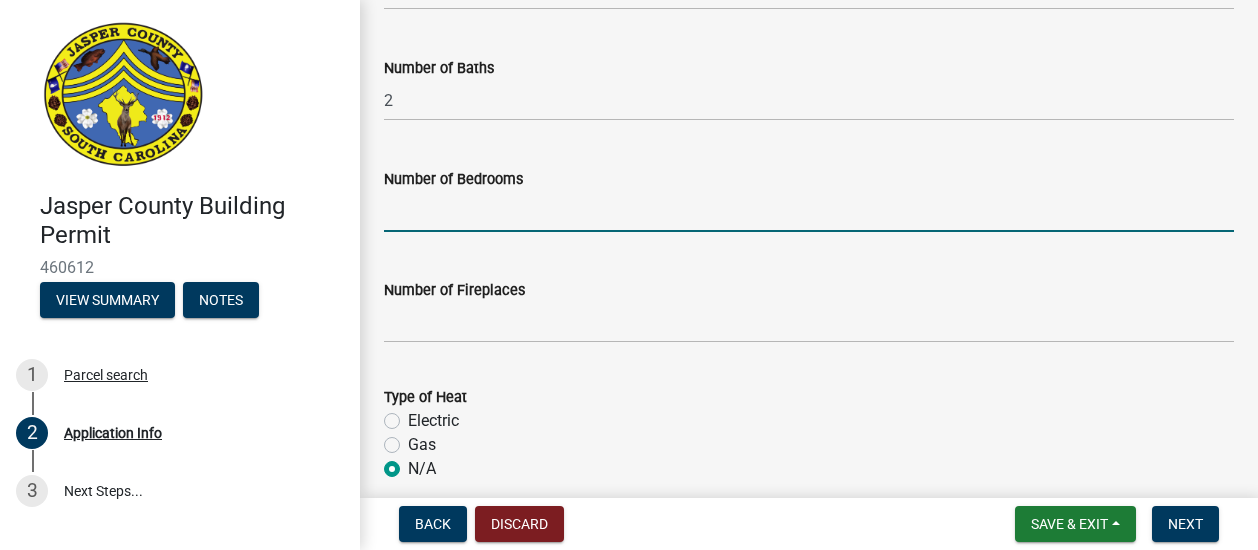 click 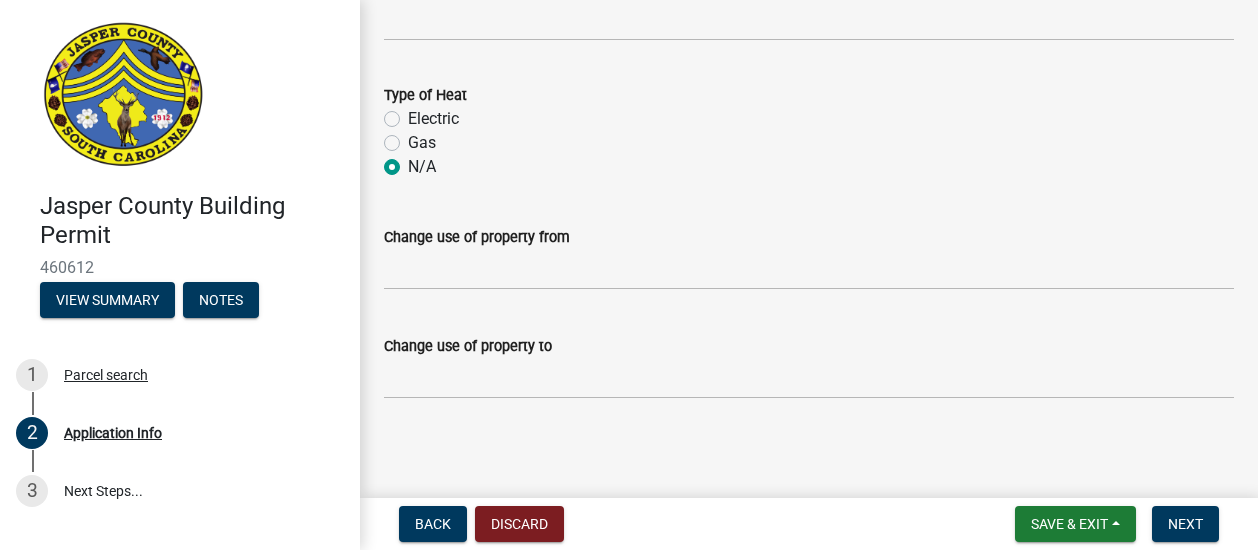 scroll, scrollTop: 3490, scrollLeft: 0, axis: vertical 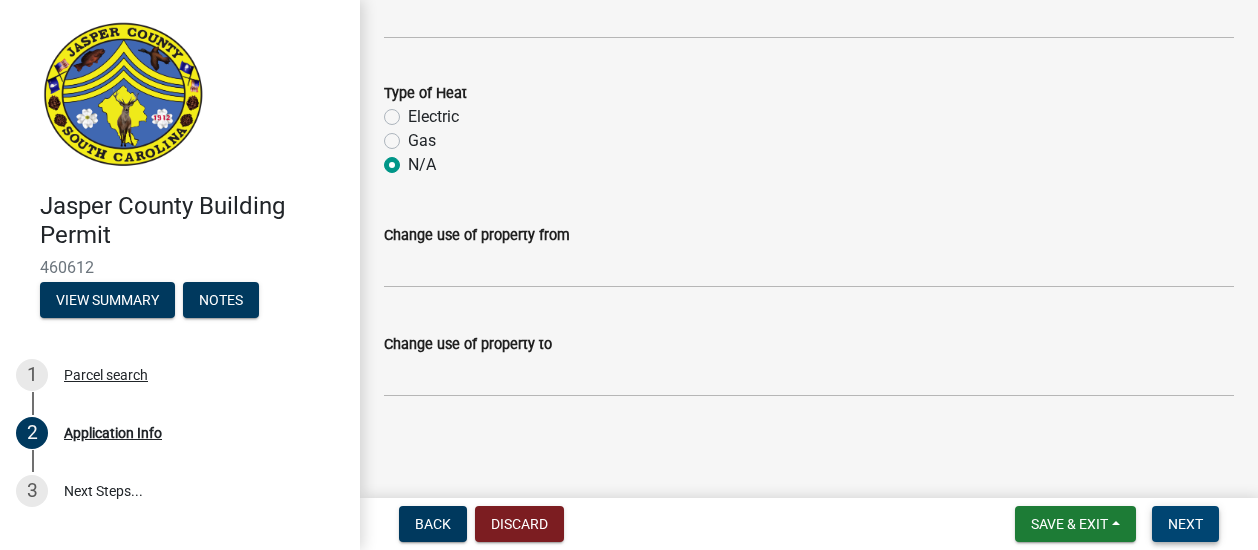 type on "1" 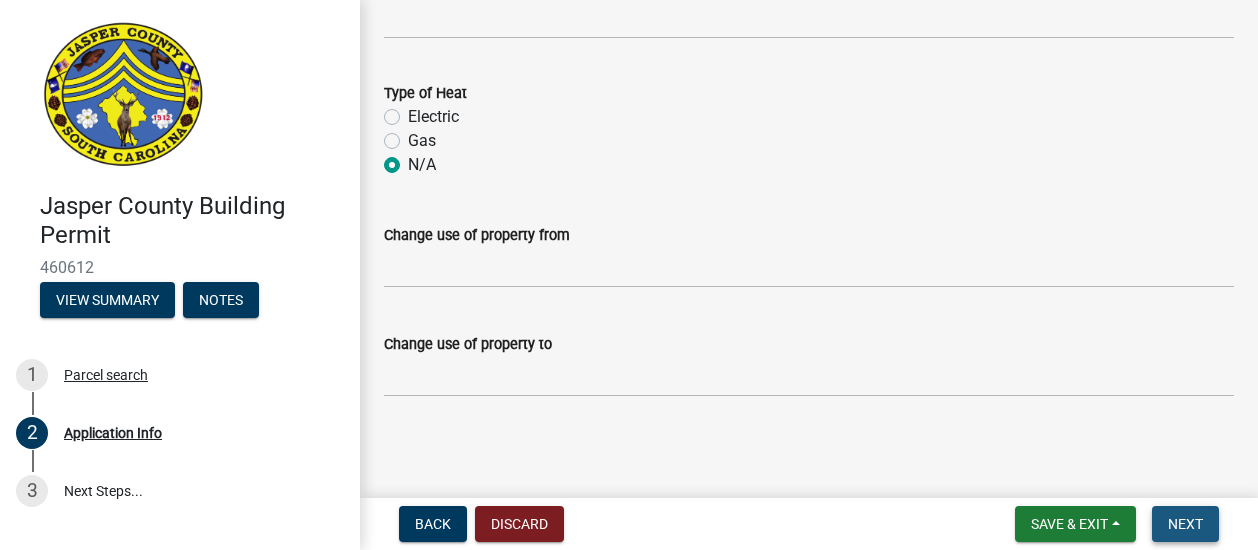 click on "Next" at bounding box center [1185, 524] 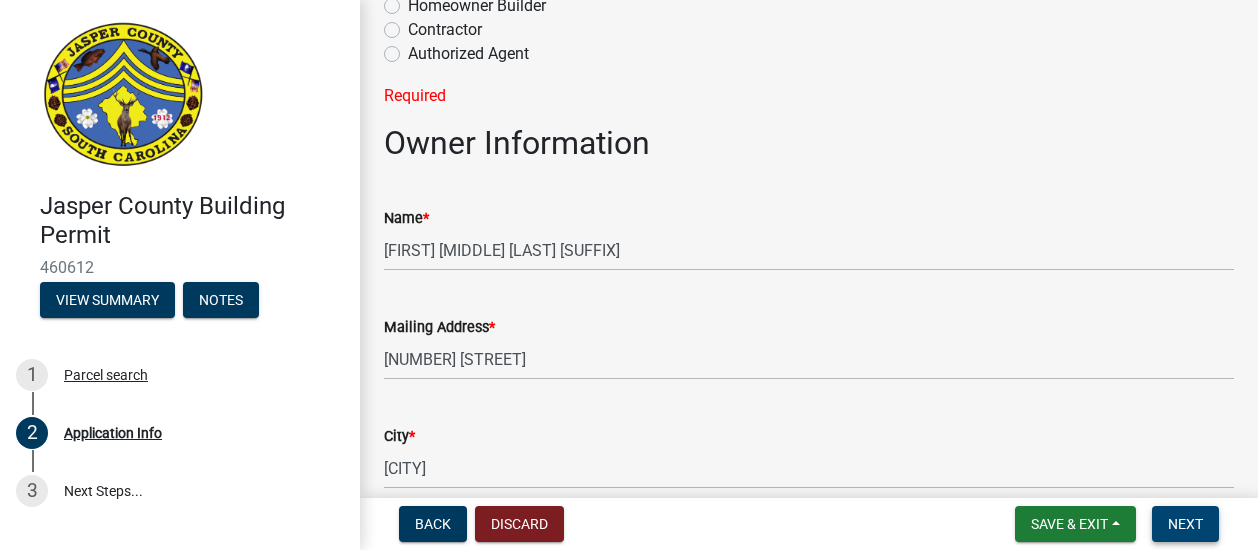 scroll, scrollTop: 0, scrollLeft: 0, axis: both 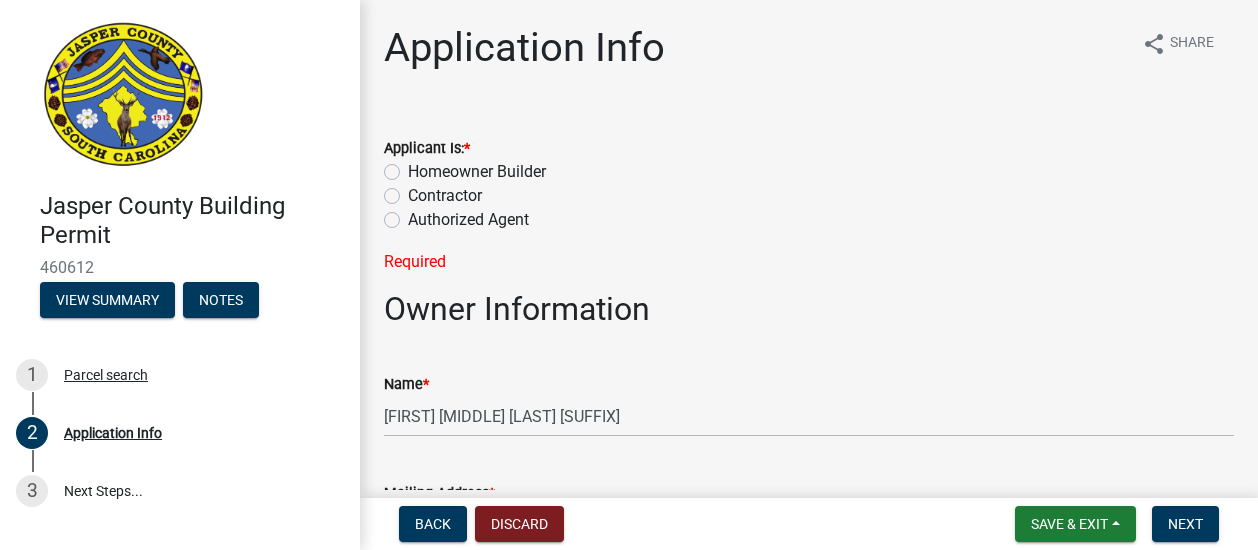 click on "Authorized Agent" 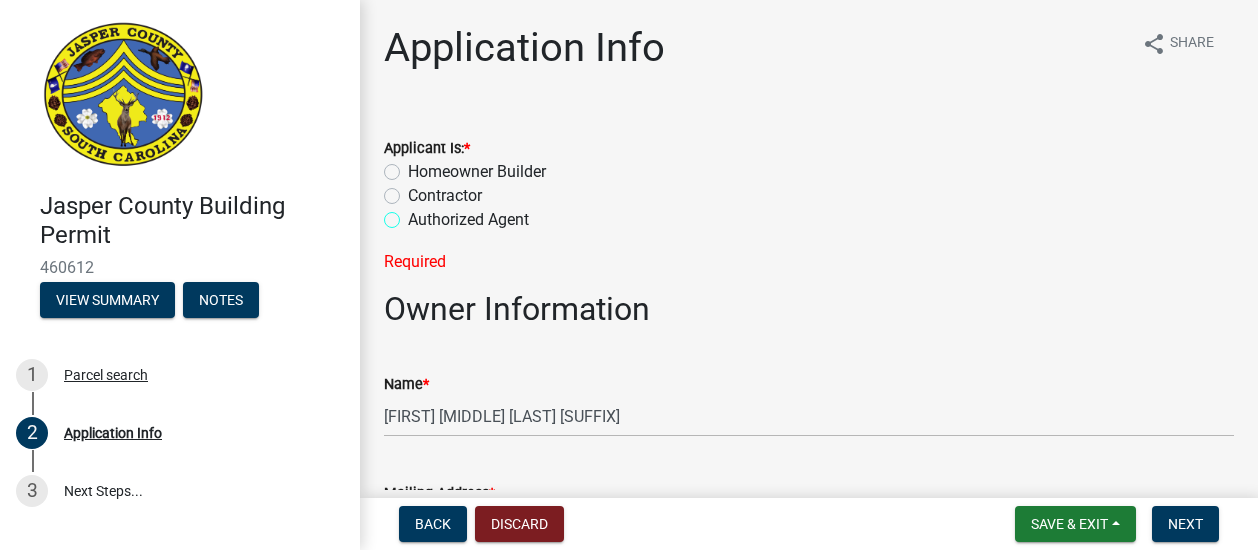 click on "Authorized Agent" at bounding box center (414, 214) 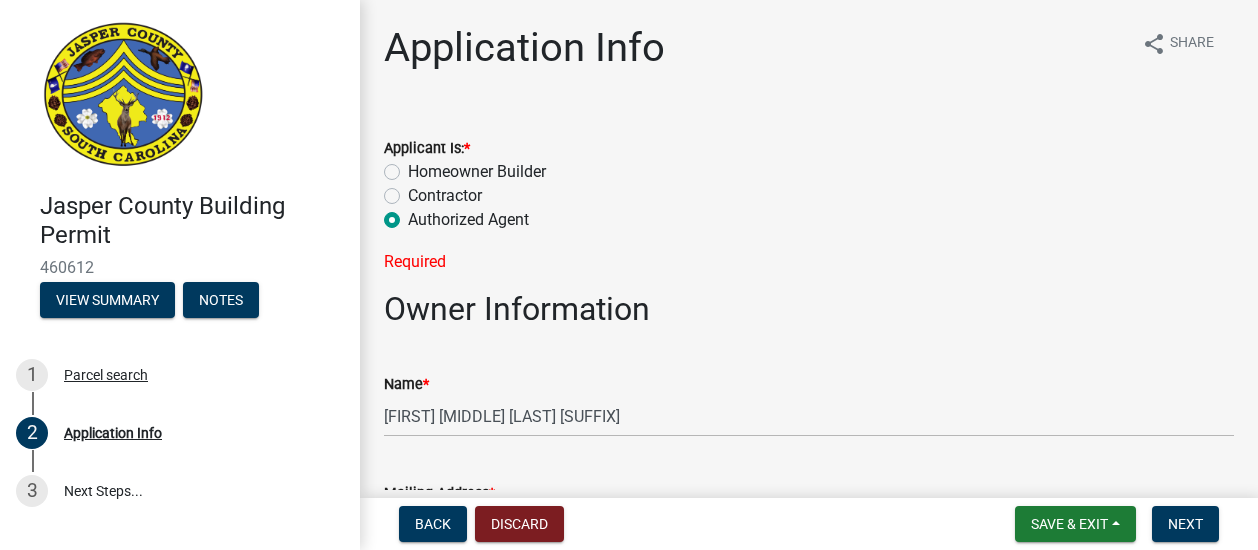 radio on "true" 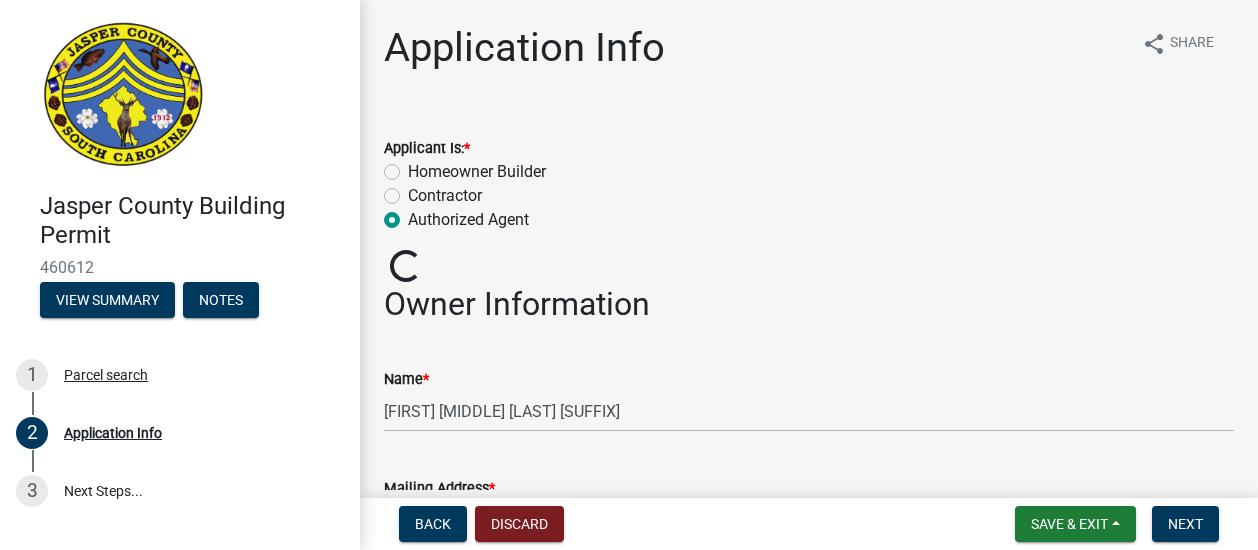 click on "Homeowner Builder" 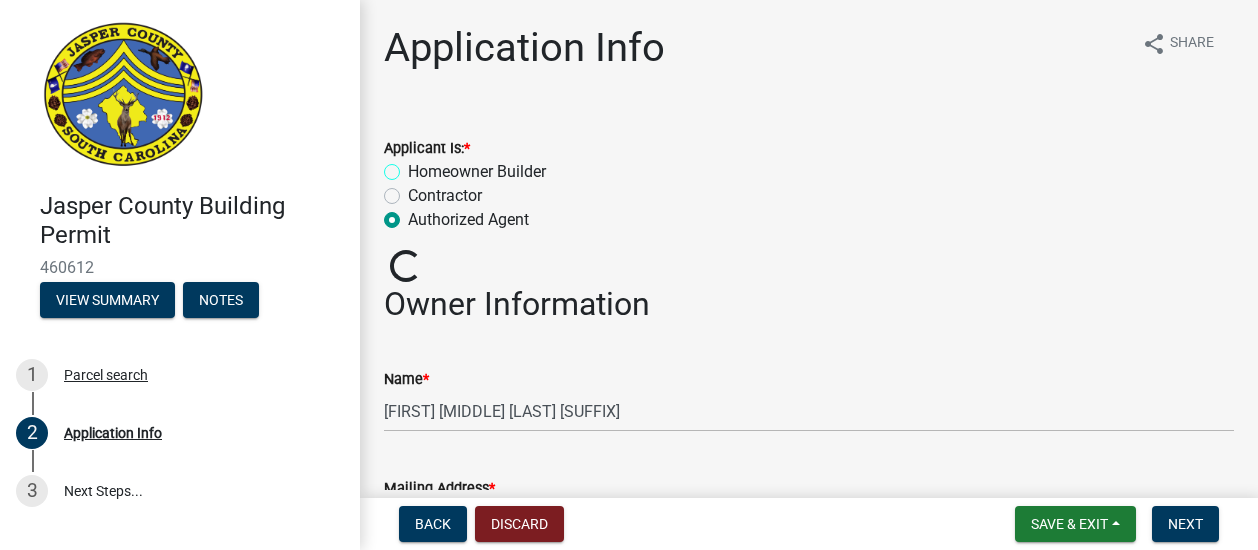 click on "Homeowner Builder" at bounding box center (414, 166) 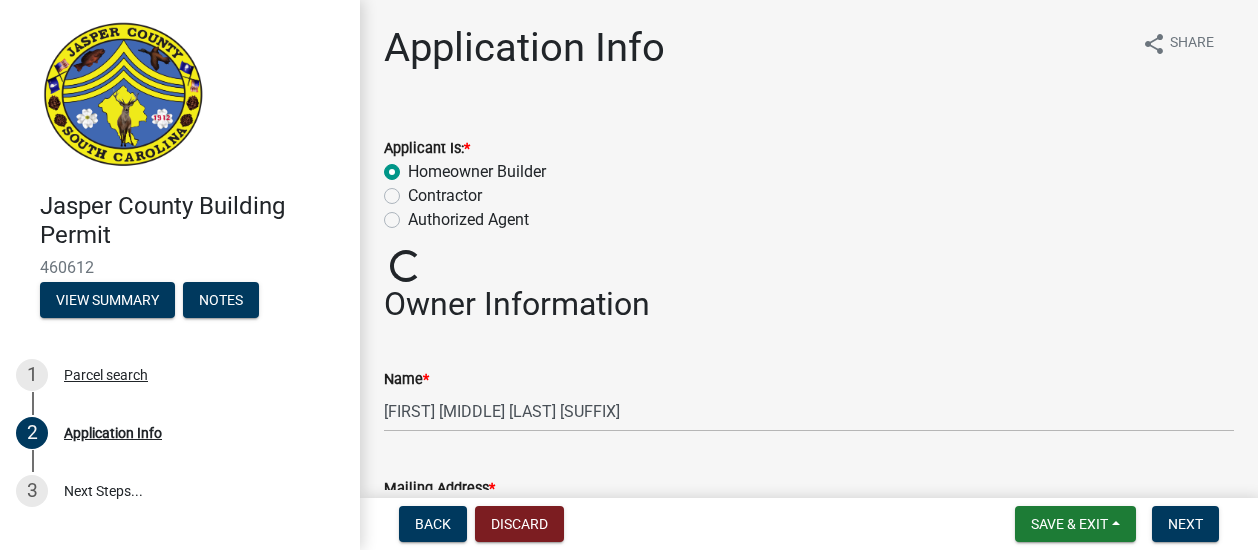 radio on "true" 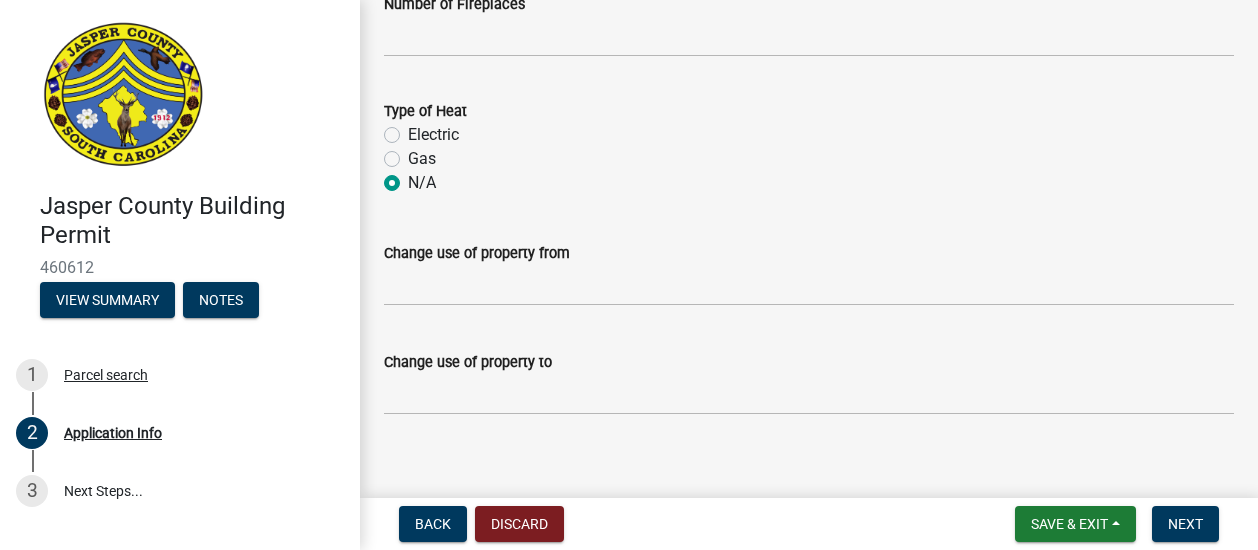 scroll, scrollTop: 3733, scrollLeft: 0, axis: vertical 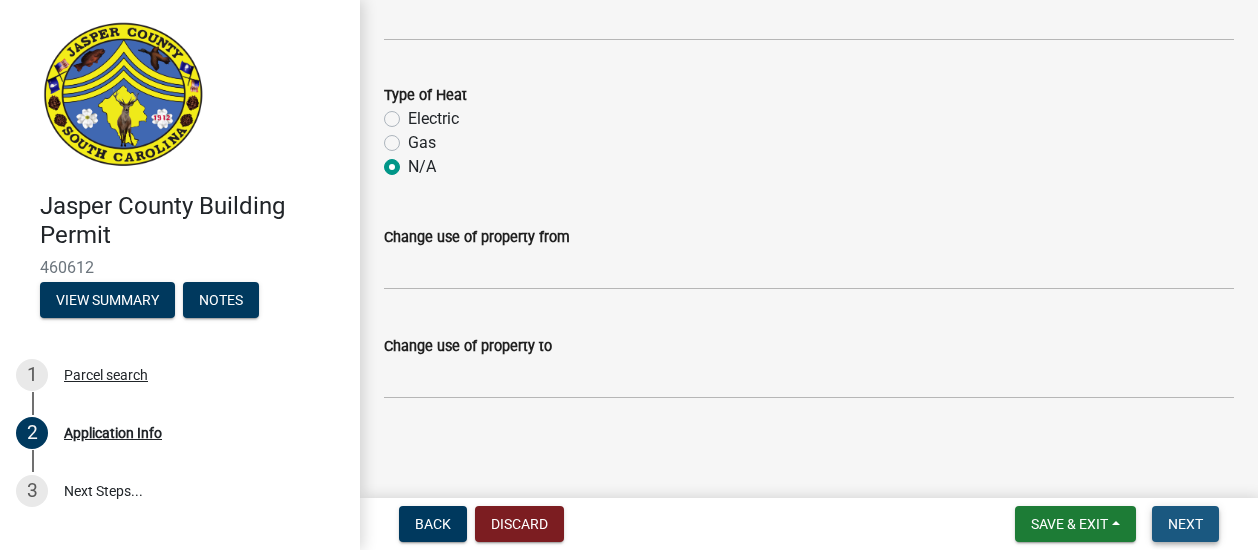 click on "Next" at bounding box center (1185, 524) 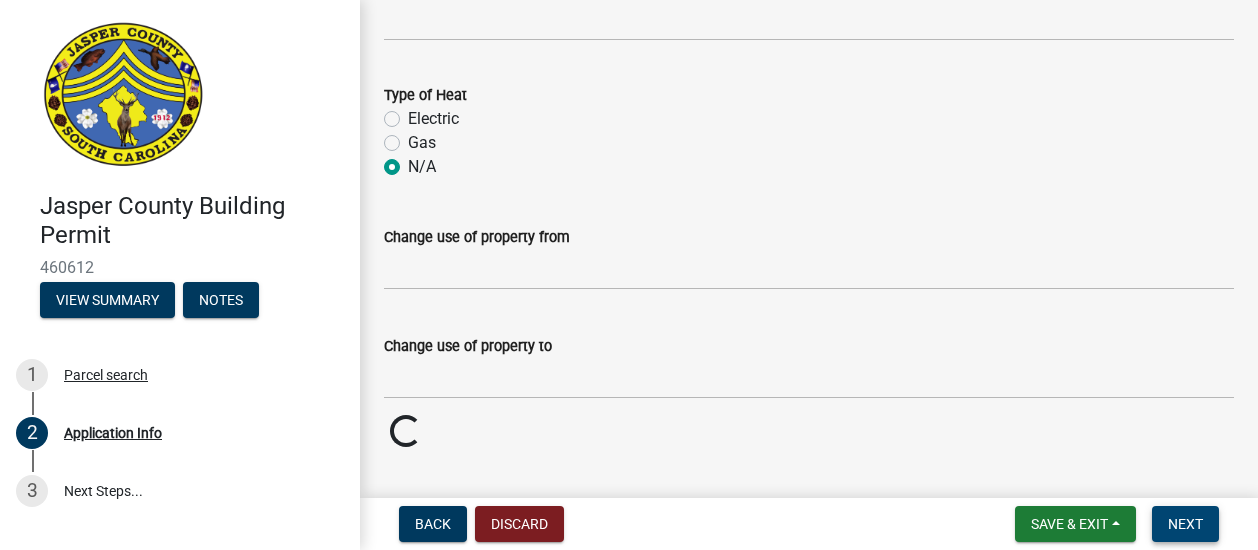 scroll, scrollTop: 3644, scrollLeft: 0, axis: vertical 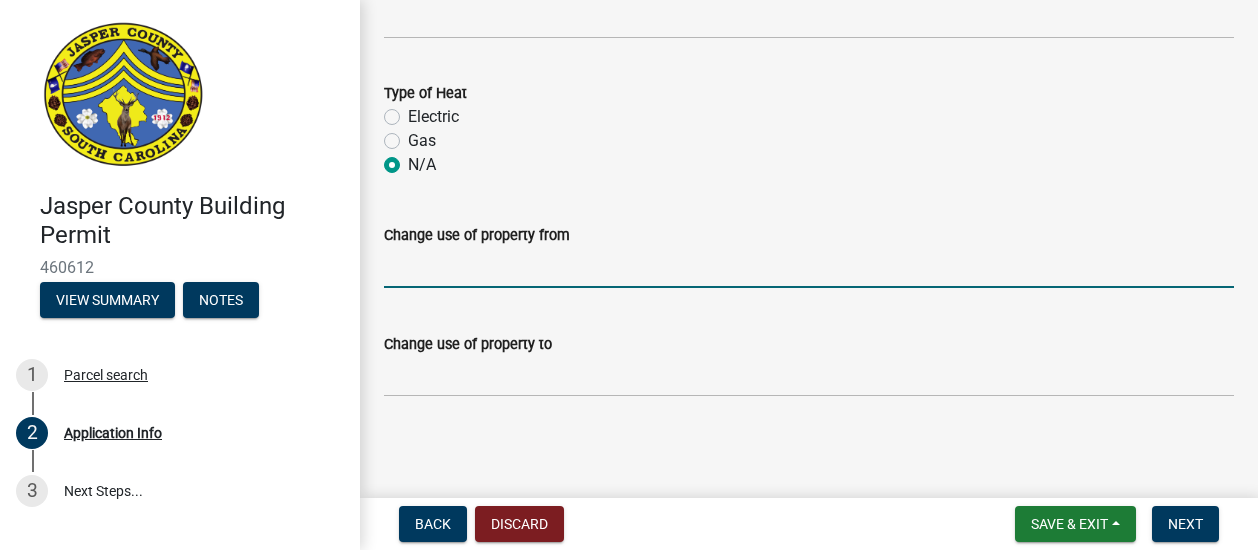 click on "Change use of property from" at bounding box center [809, 267] 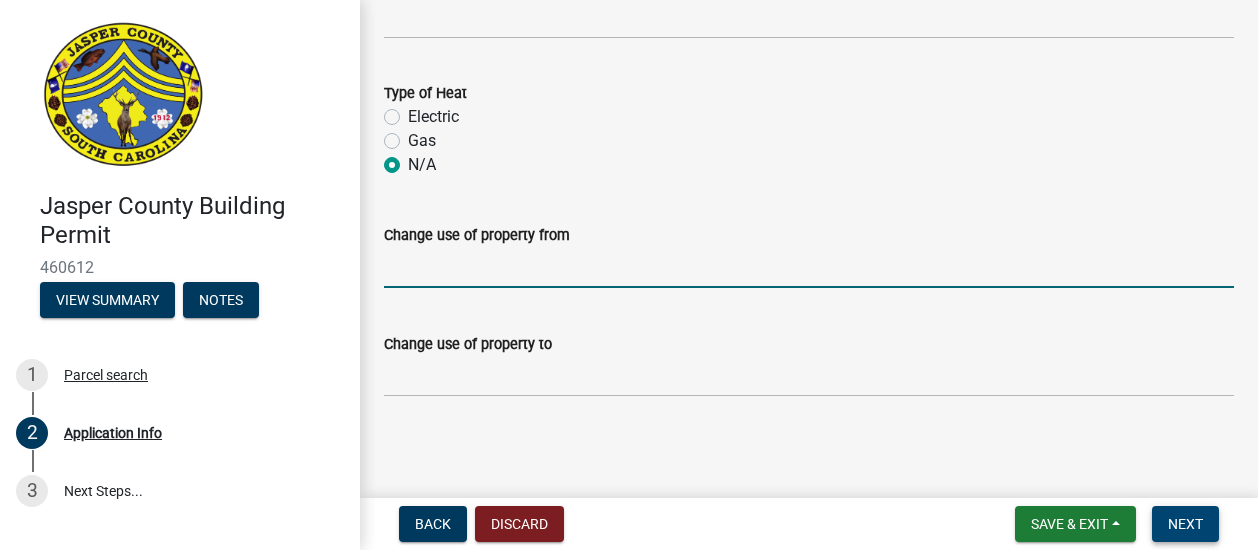 click on "Next" at bounding box center (1185, 524) 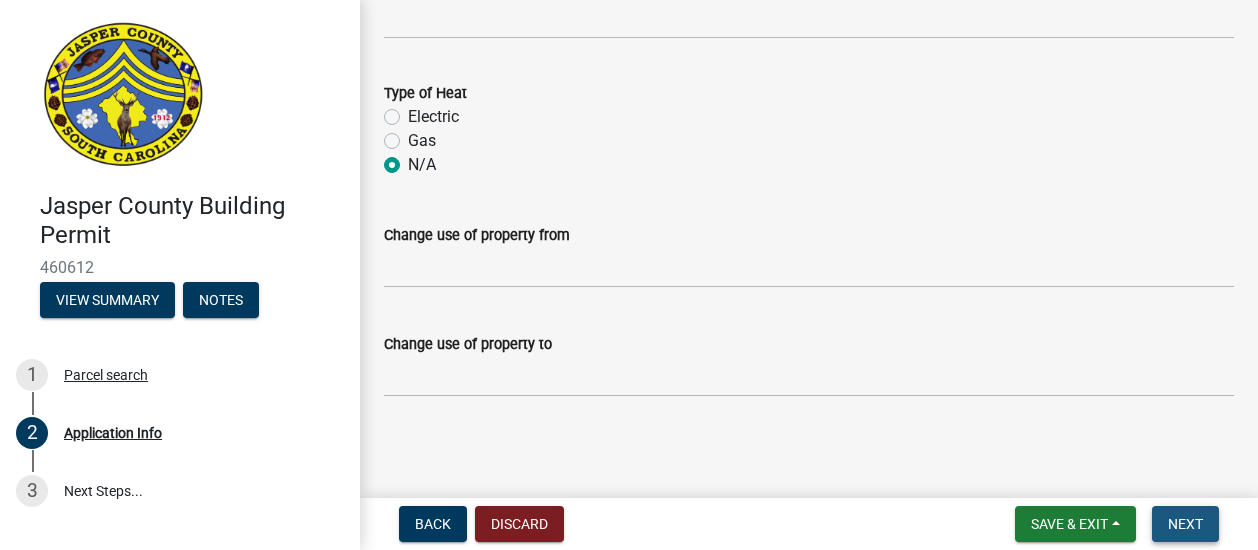 click on "Next" at bounding box center [1185, 524] 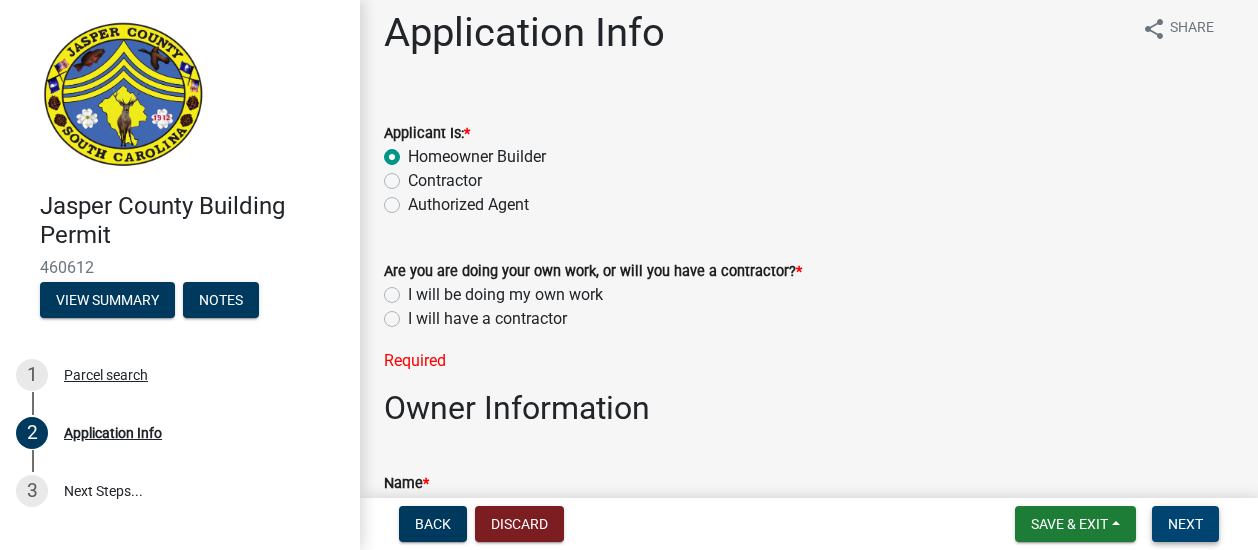 scroll, scrollTop: 0, scrollLeft: 0, axis: both 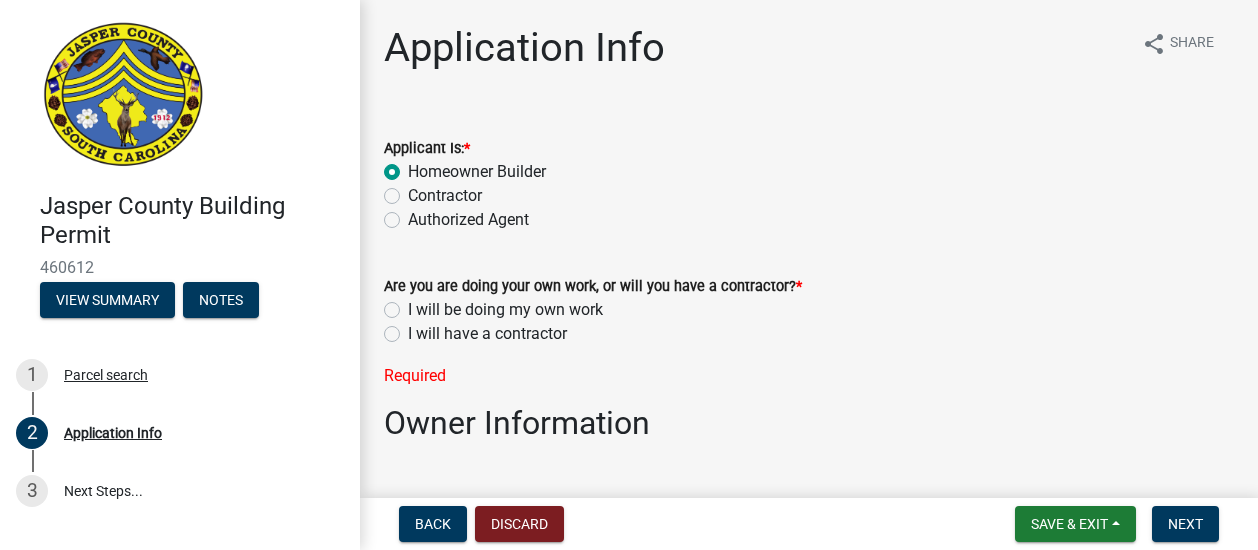 click on "I will be doing my own work" 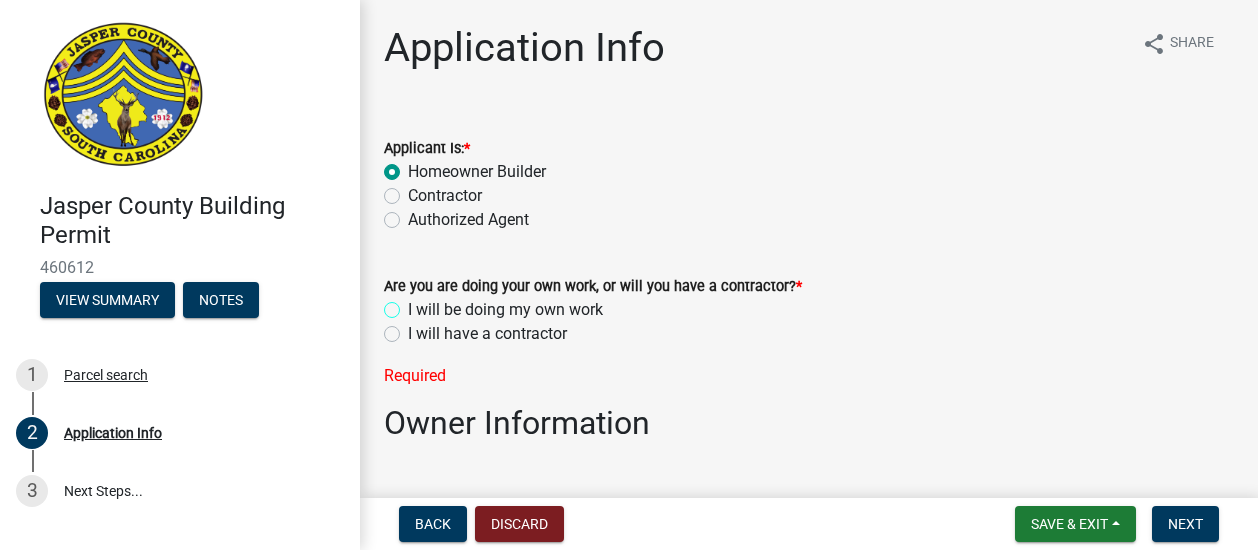 click on "I will be doing my own work" at bounding box center [414, 304] 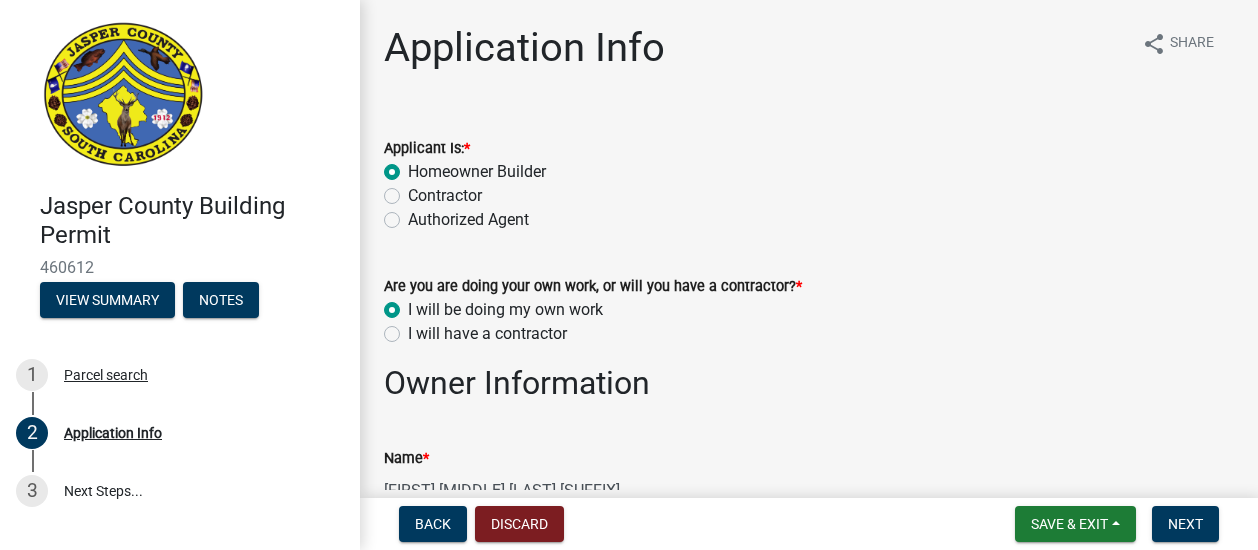 radio on "true" 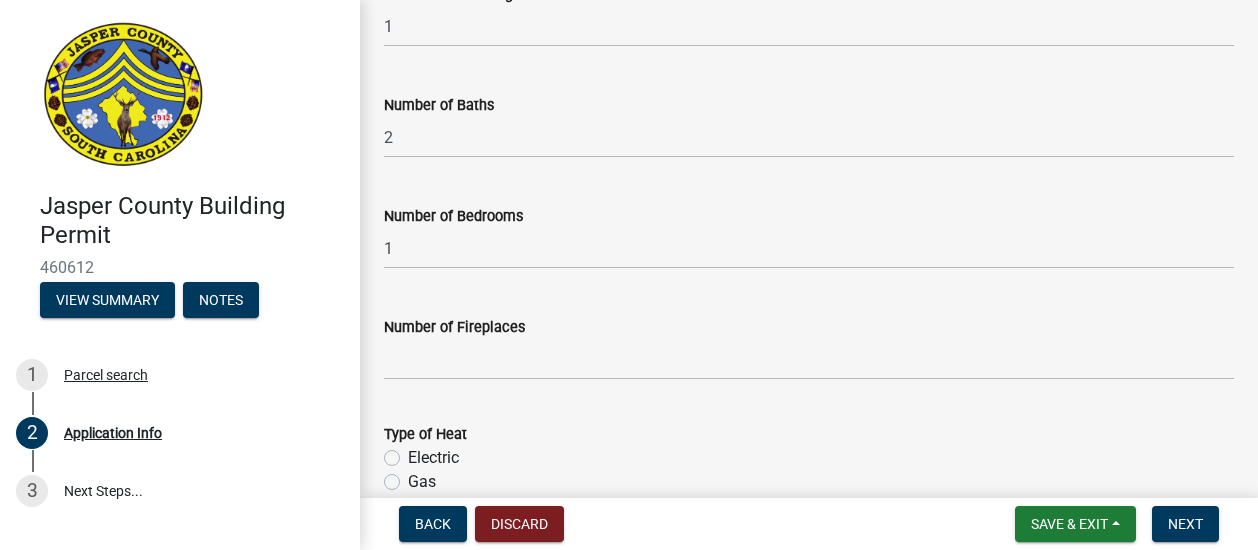 scroll, scrollTop: 3639, scrollLeft: 0, axis: vertical 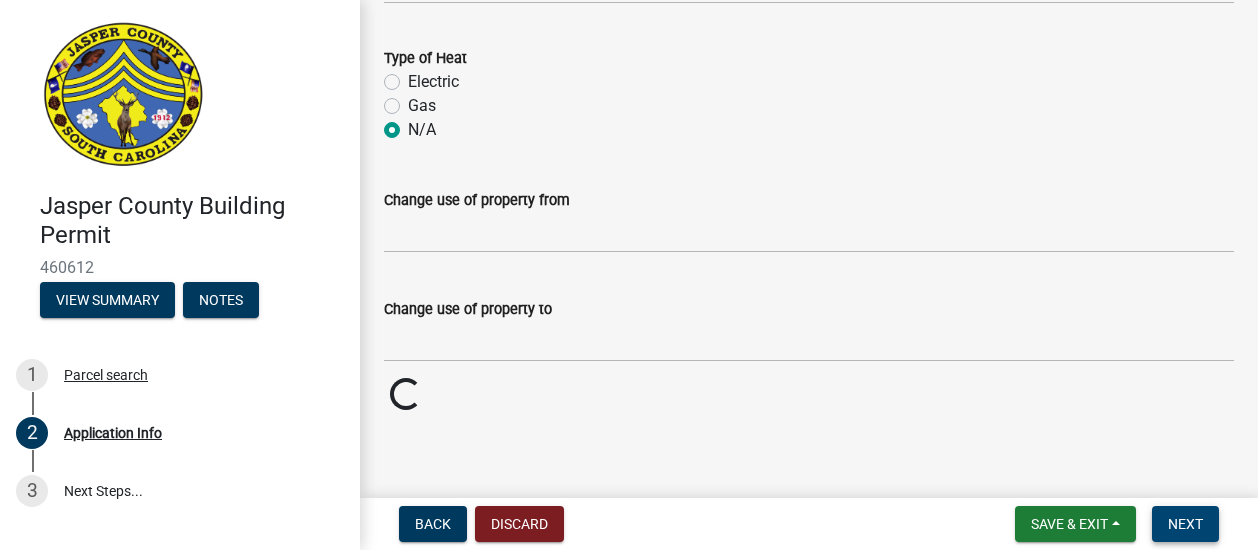click on "Next" at bounding box center (1185, 524) 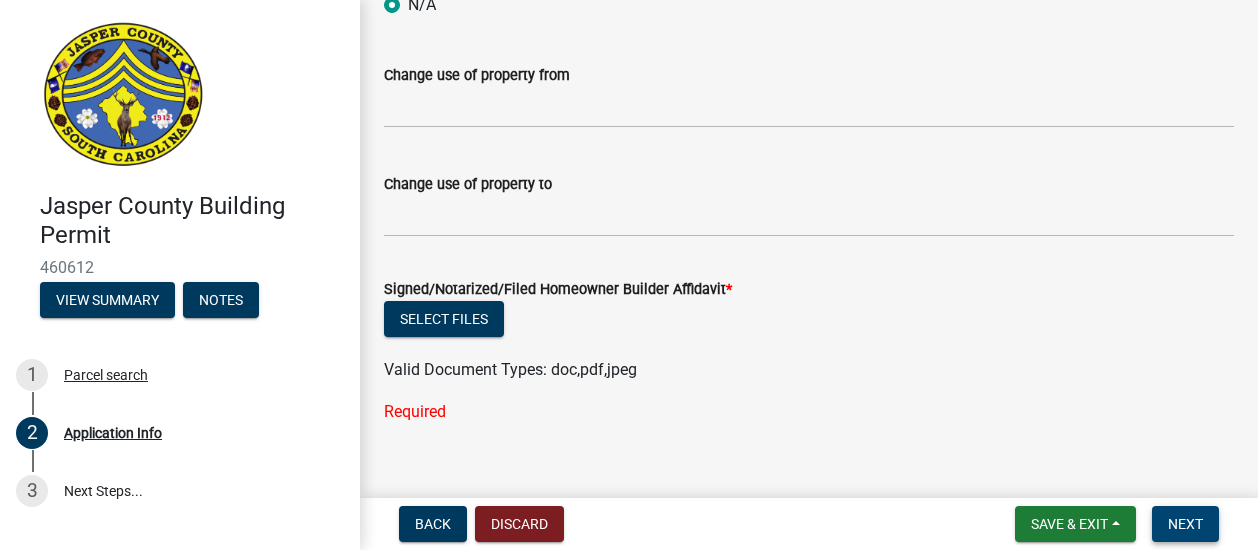 scroll, scrollTop: 3791, scrollLeft: 0, axis: vertical 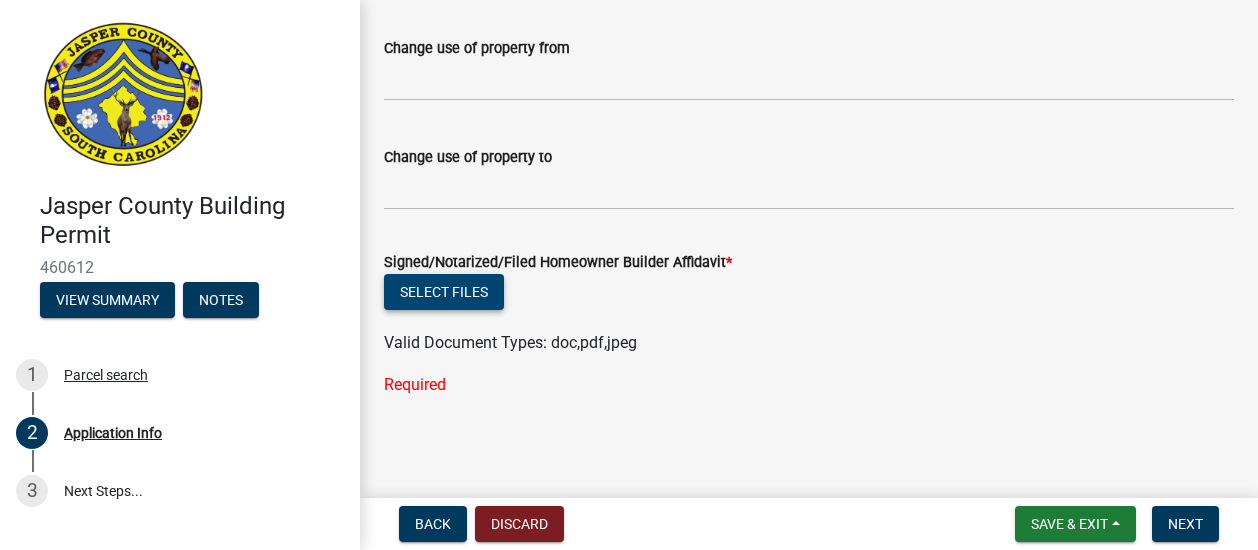 click on "Select files" 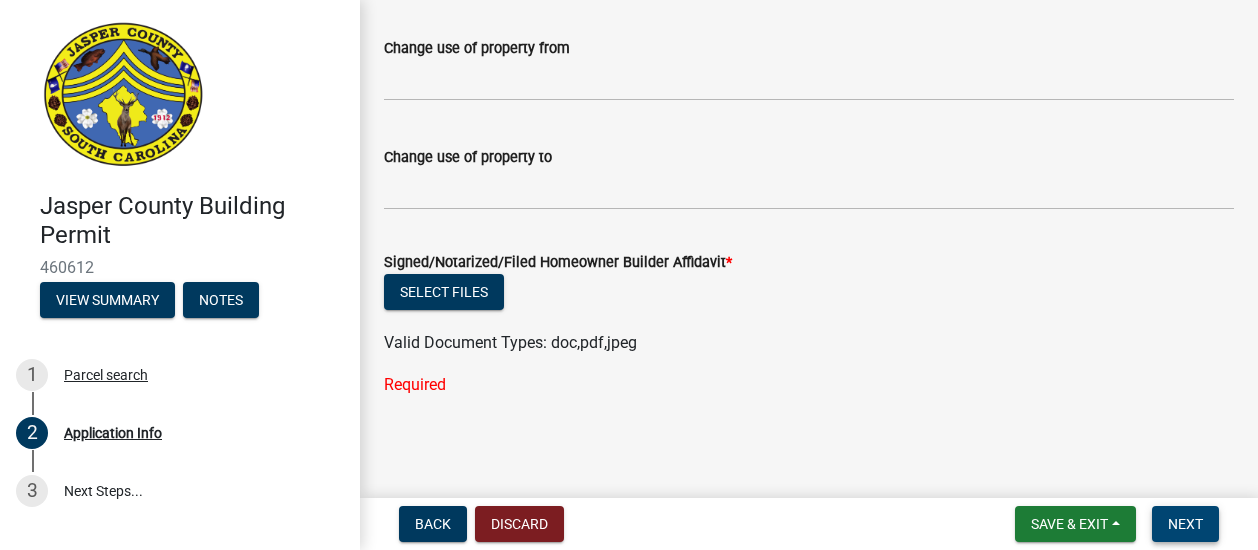 click on "Next" at bounding box center (1185, 524) 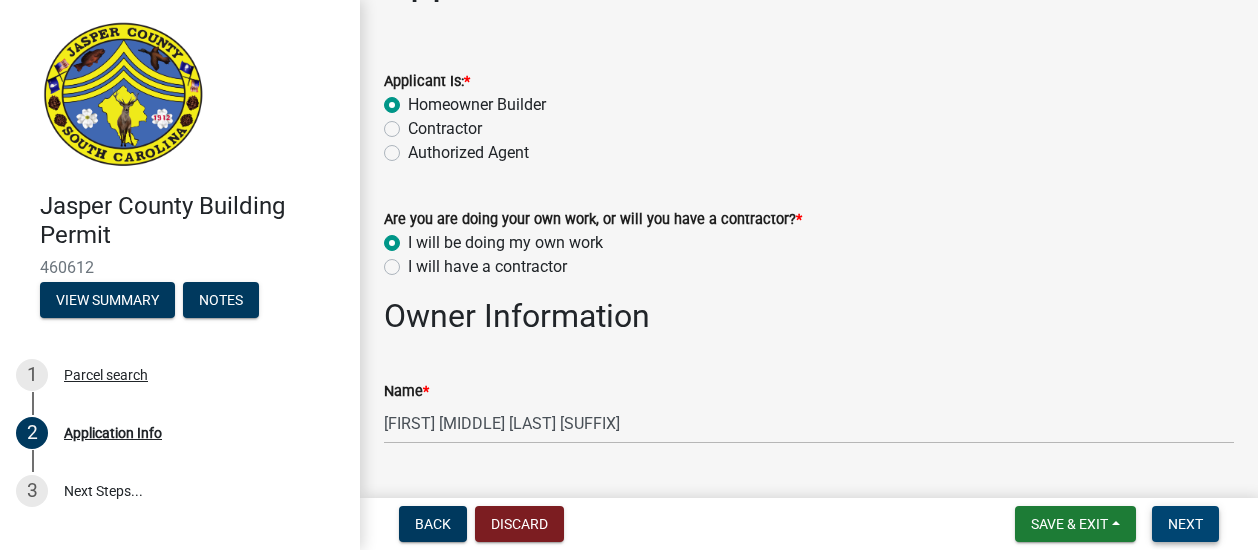 scroll, scrollTop: 0, scrollLeft: 0, axis: both 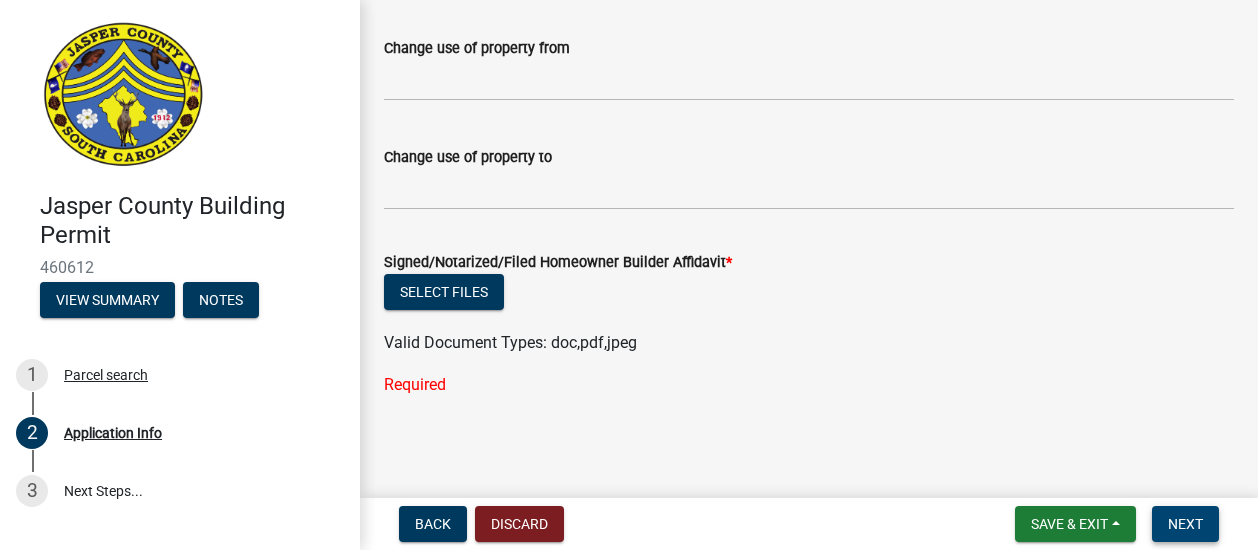 click on "Next" at bounding box center [1185, 524] 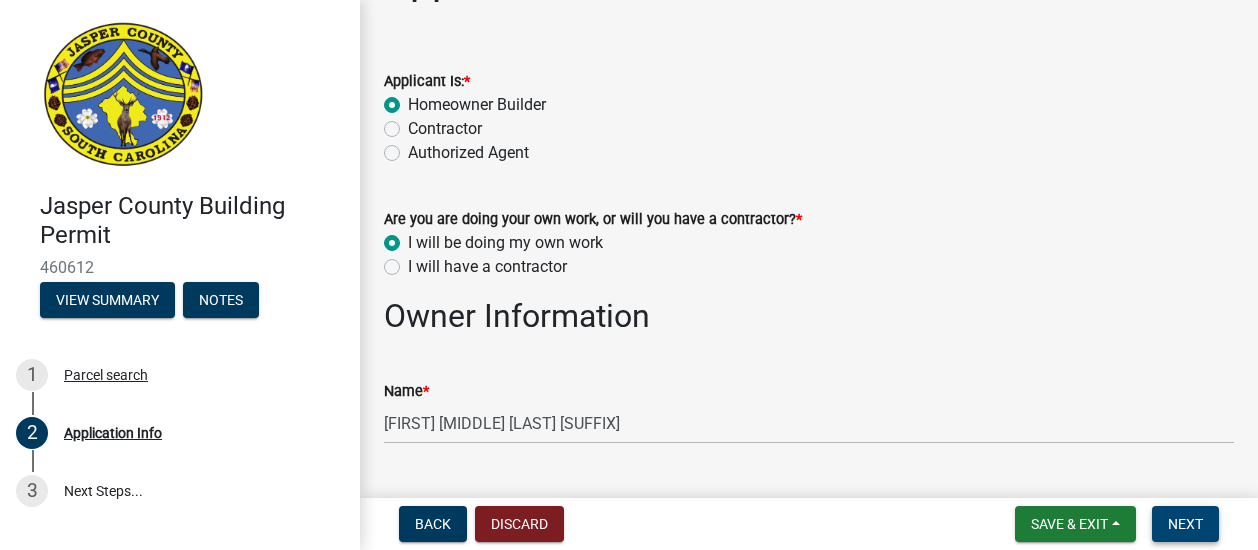 scroll, scrollTop: 0, scrollLeft: 0, axis: both 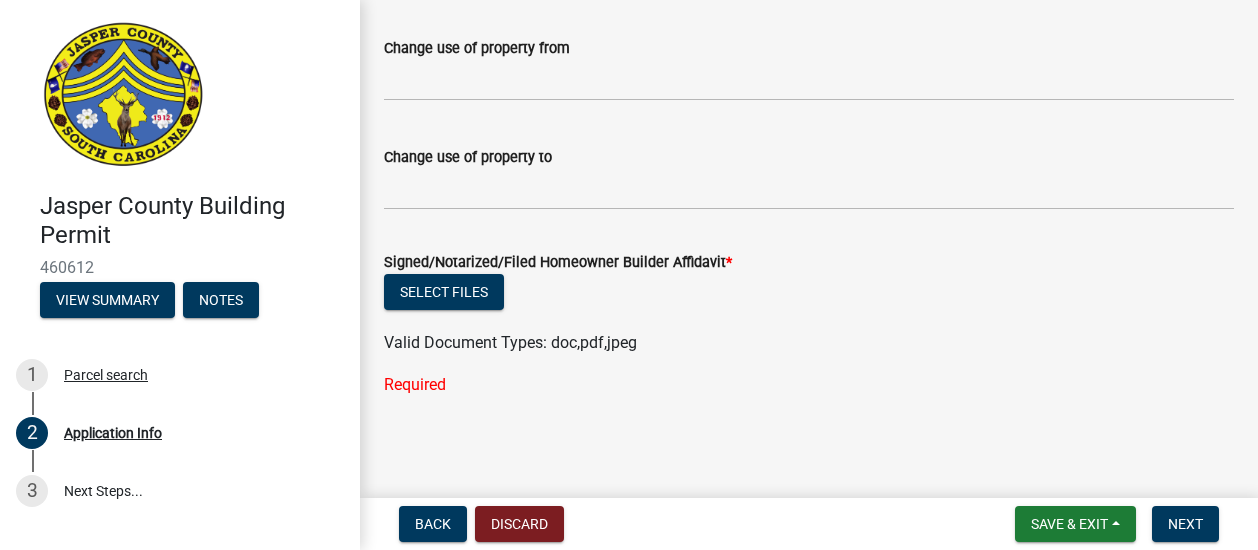 click on "Required" 